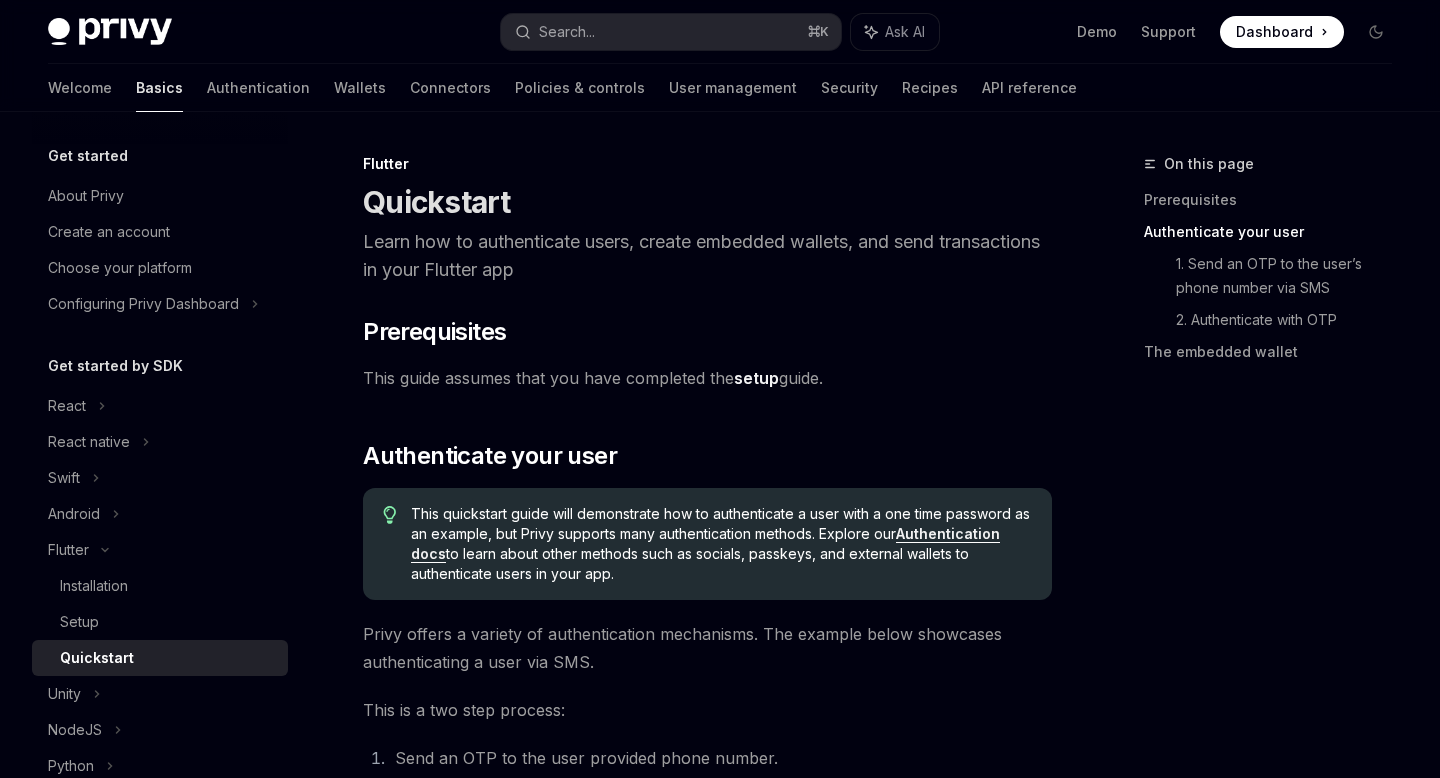scroll, scrollTop: 748, scrollLeft: 0, axis: vertical 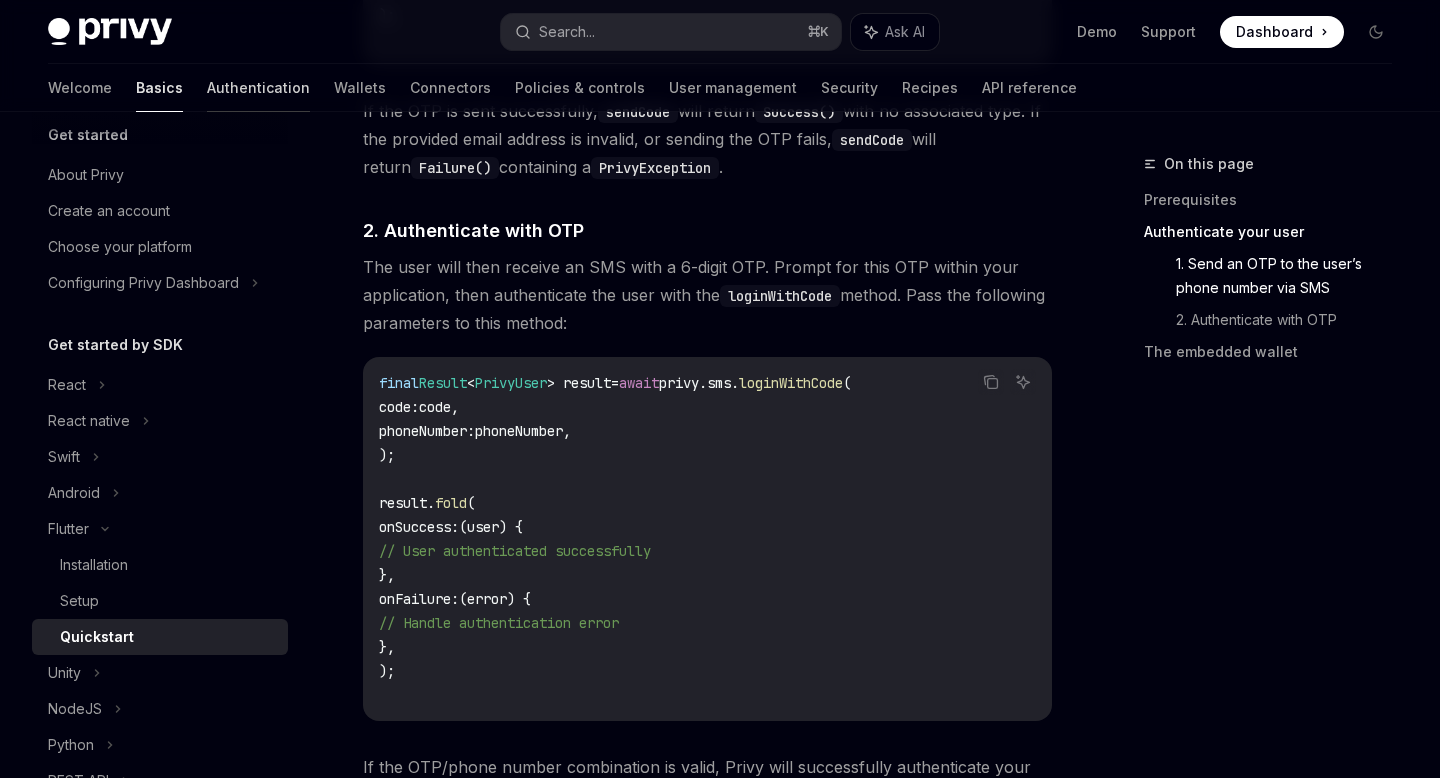 click on "Authentication" at bounding box center [258, 88] 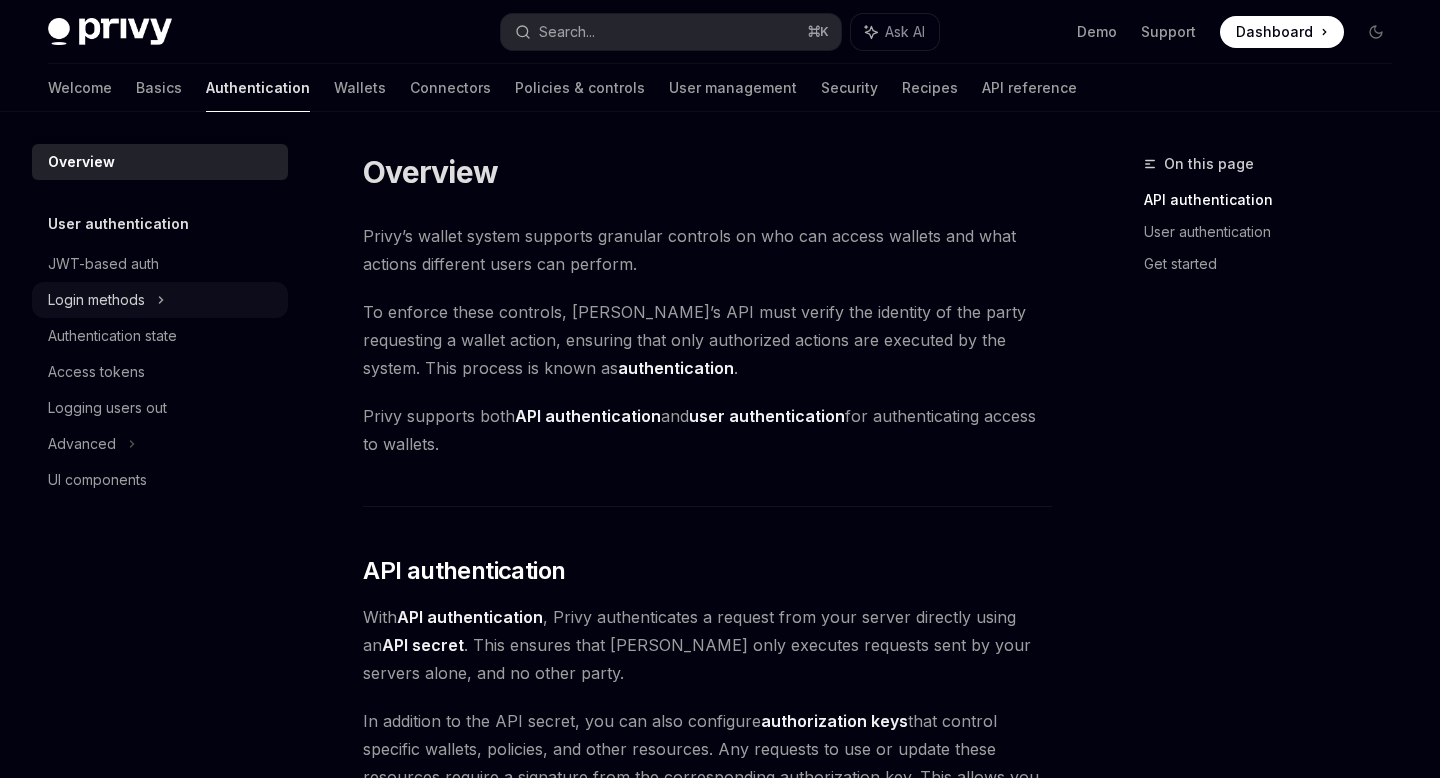 click on "Login methods" at bounding box center [96, 300] 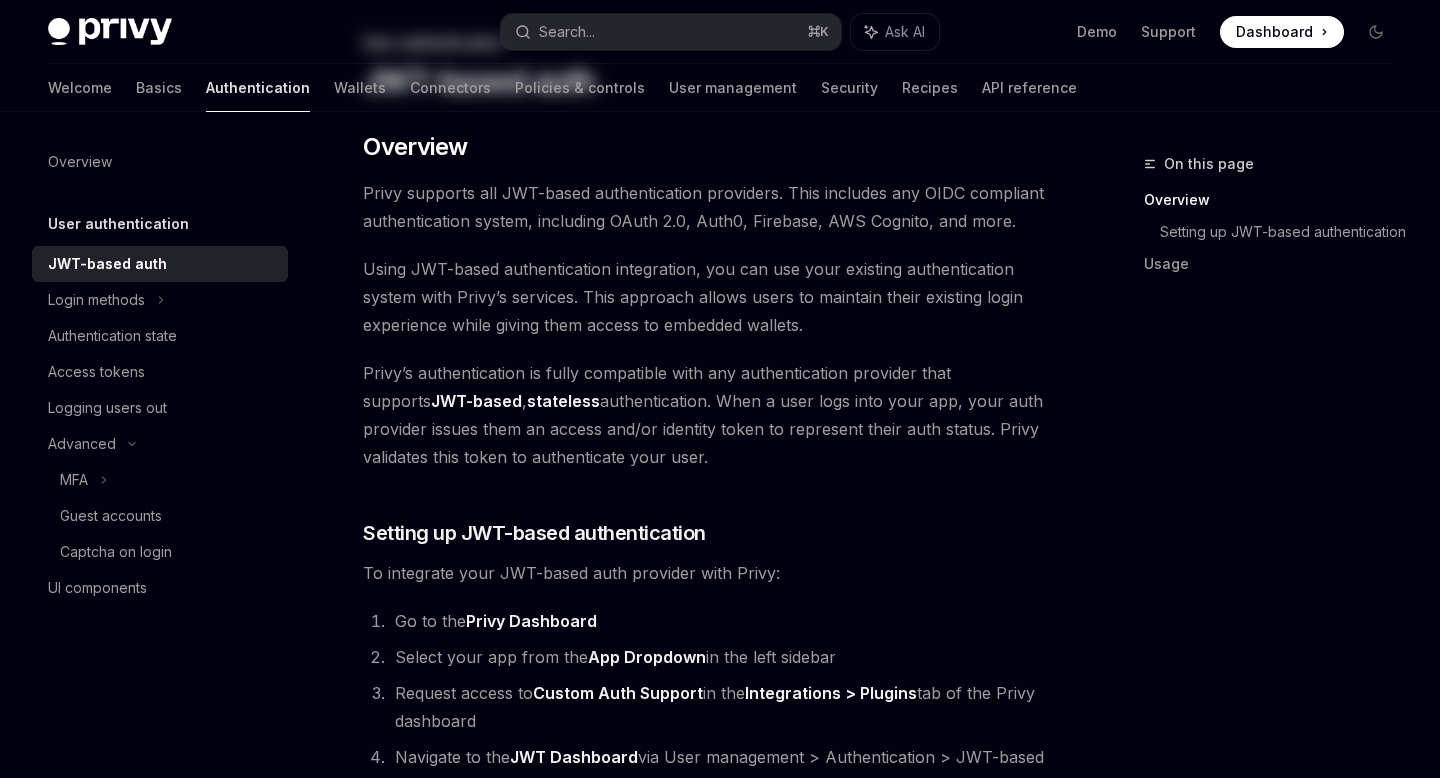 scroll, scrollTop: 0, scrollLeft: 0, axis: both 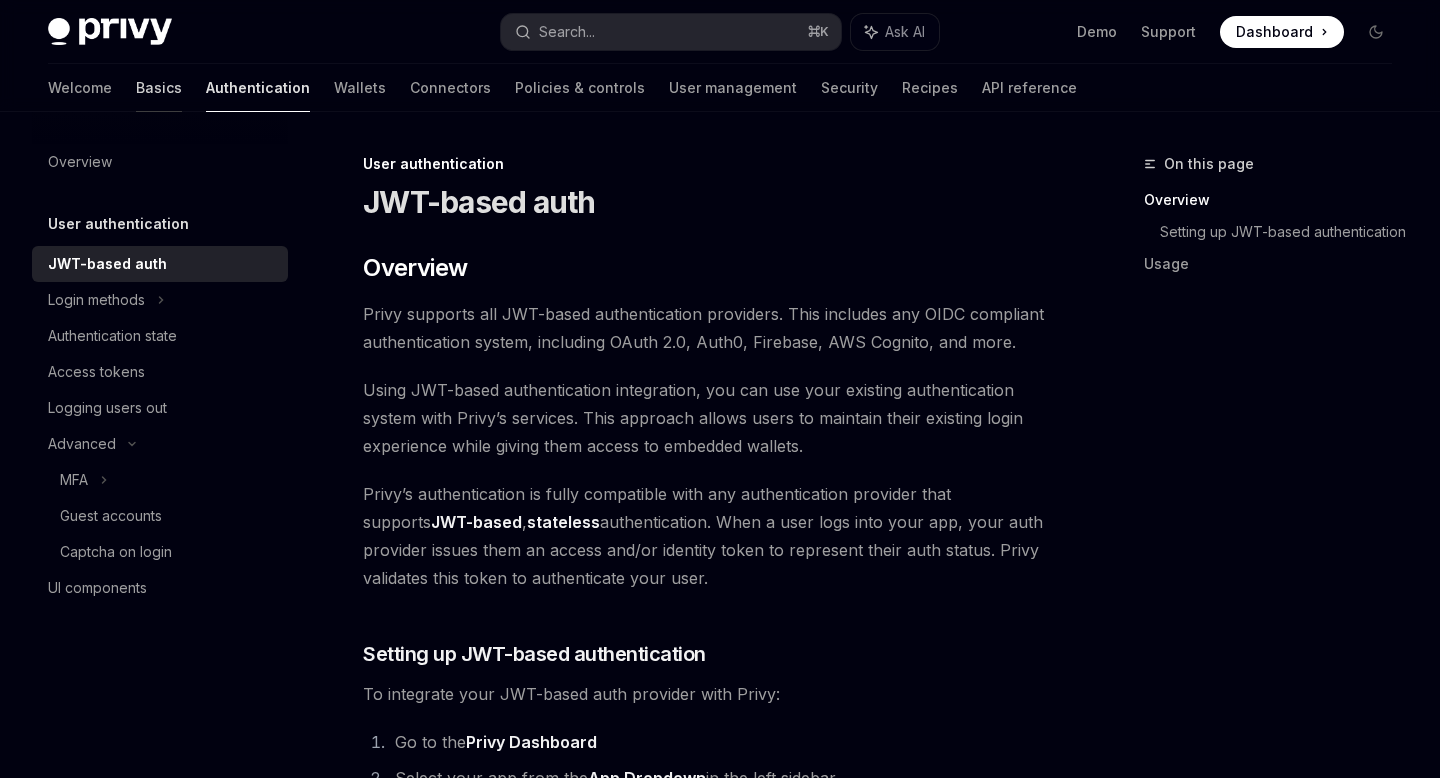 click on "Basics" at bounding box center (159, 88) 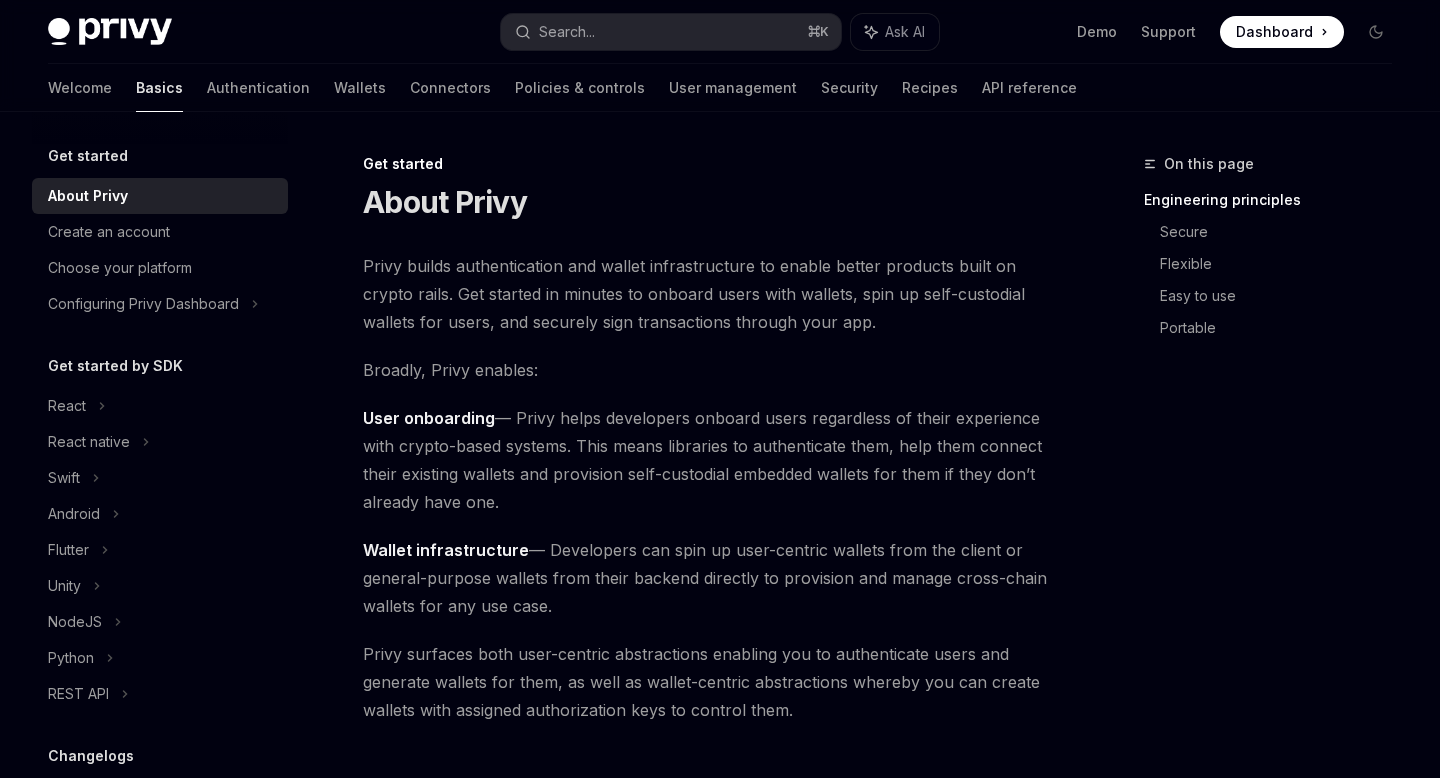 scroll, scrollTop: 80, scrollLeft: 0, axis: vertical 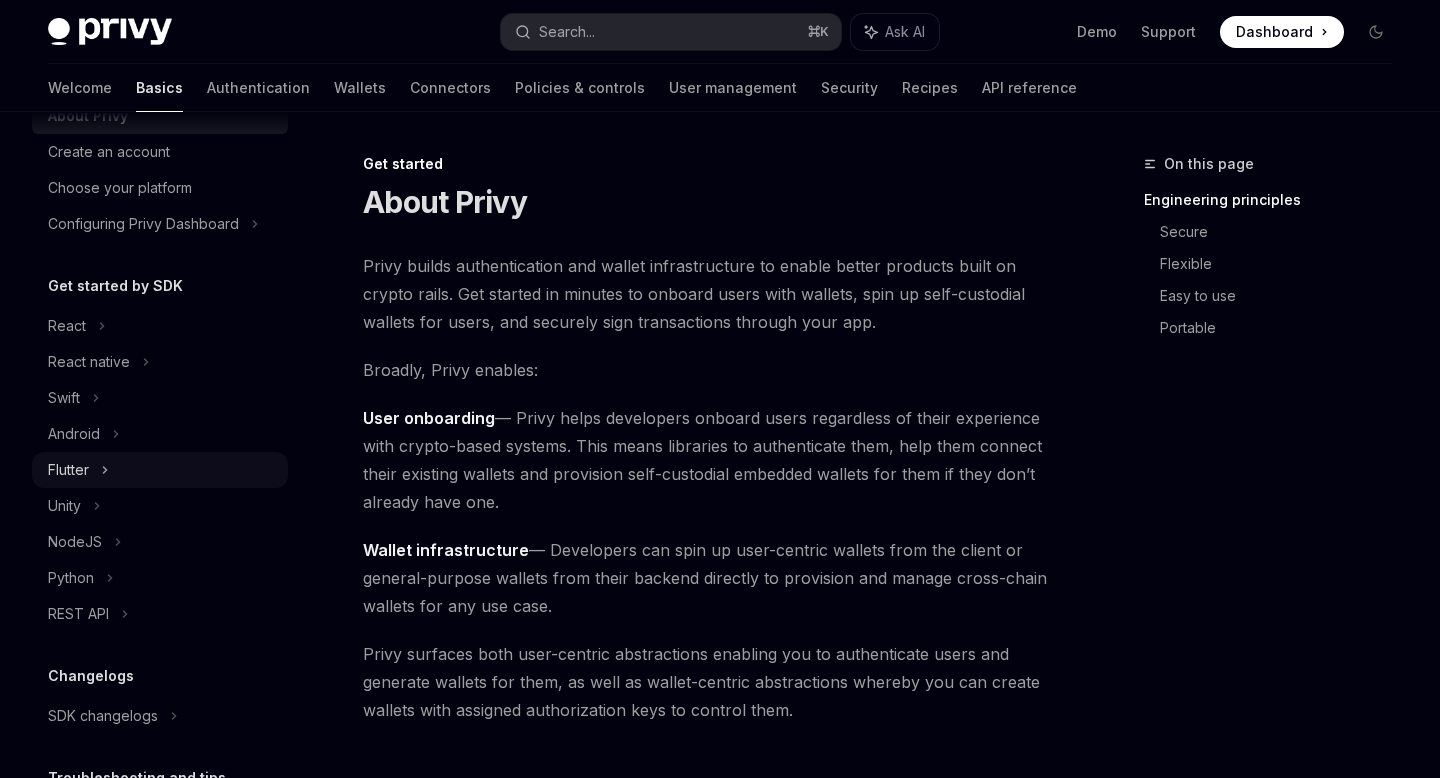 click 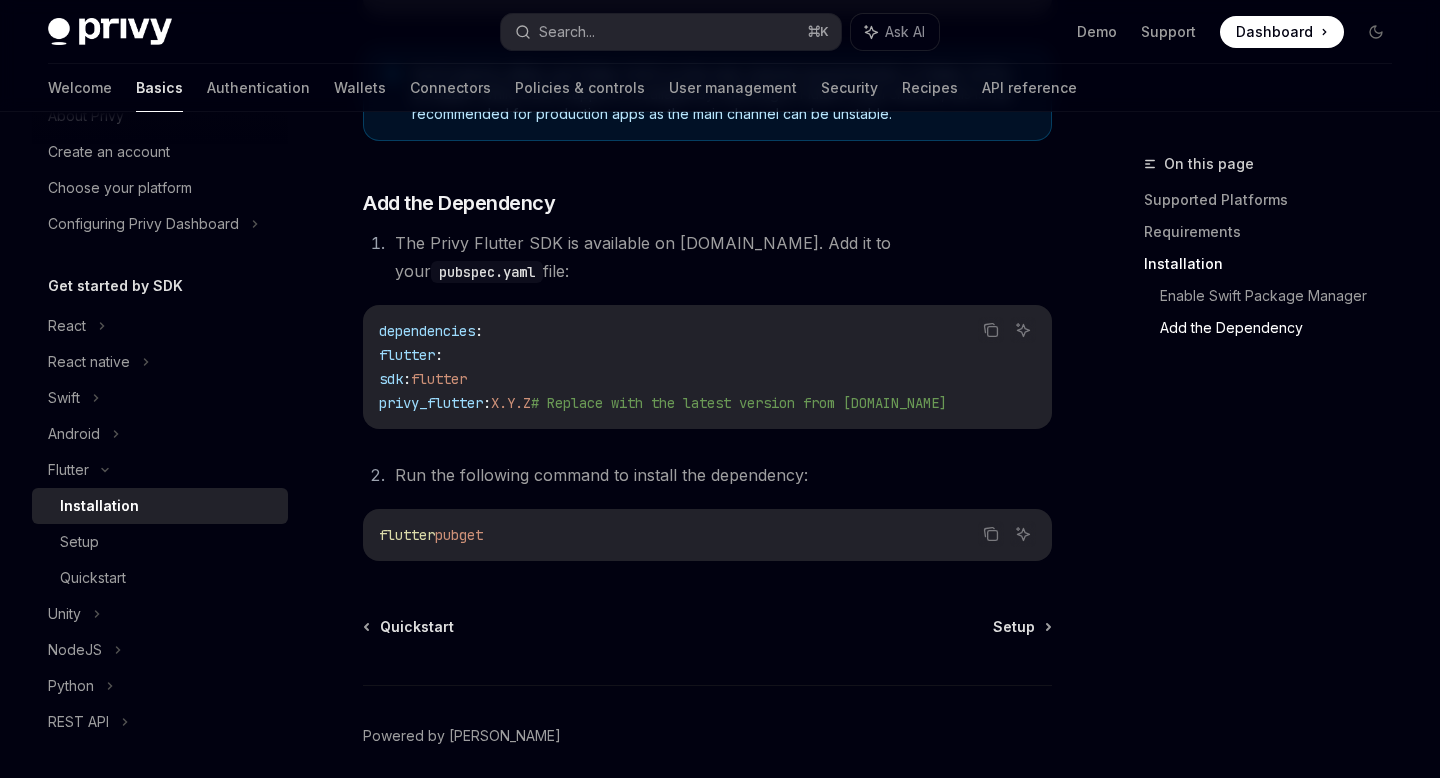 scroll, scrollTop: 905, scrollLeft: 0, axis: vertical 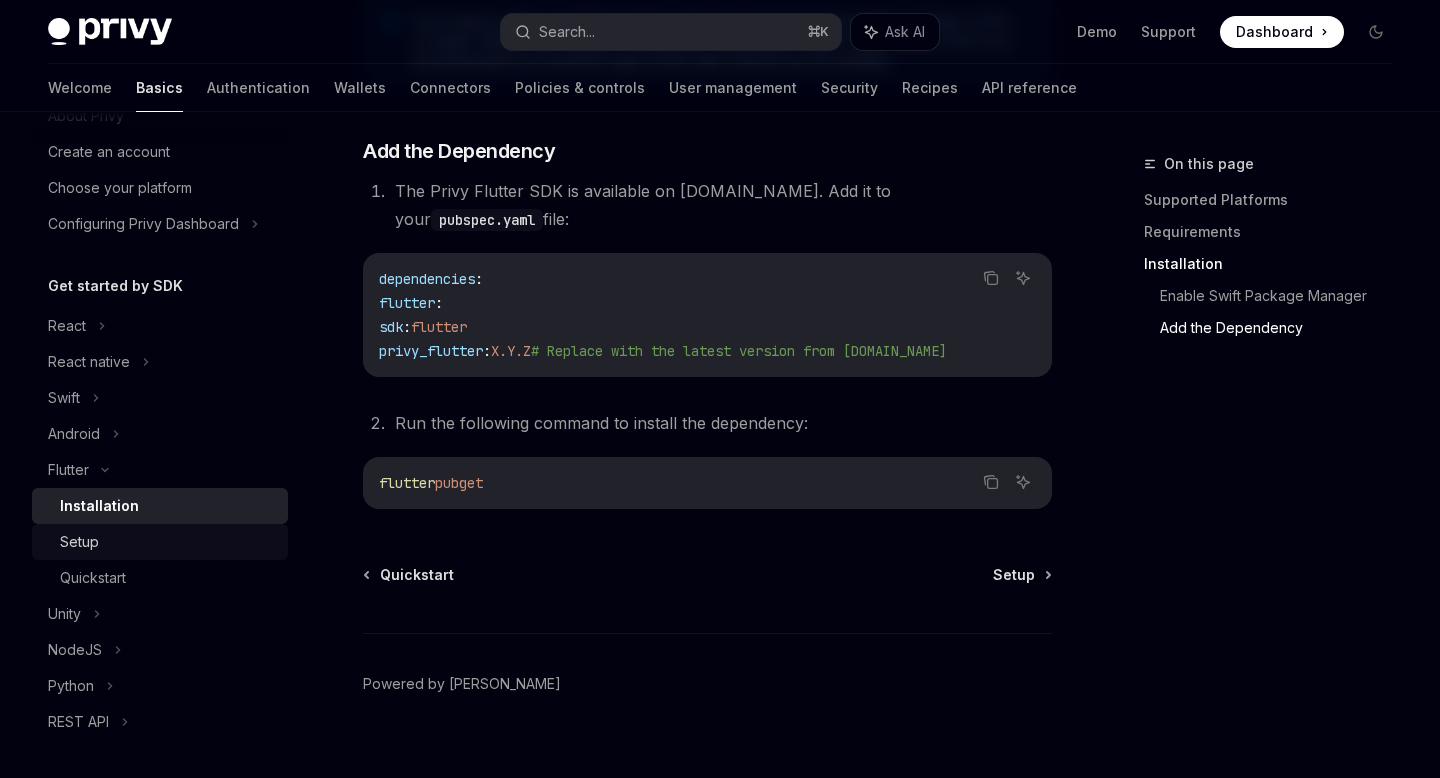click on "Setup" at bounding box center [168, 542] 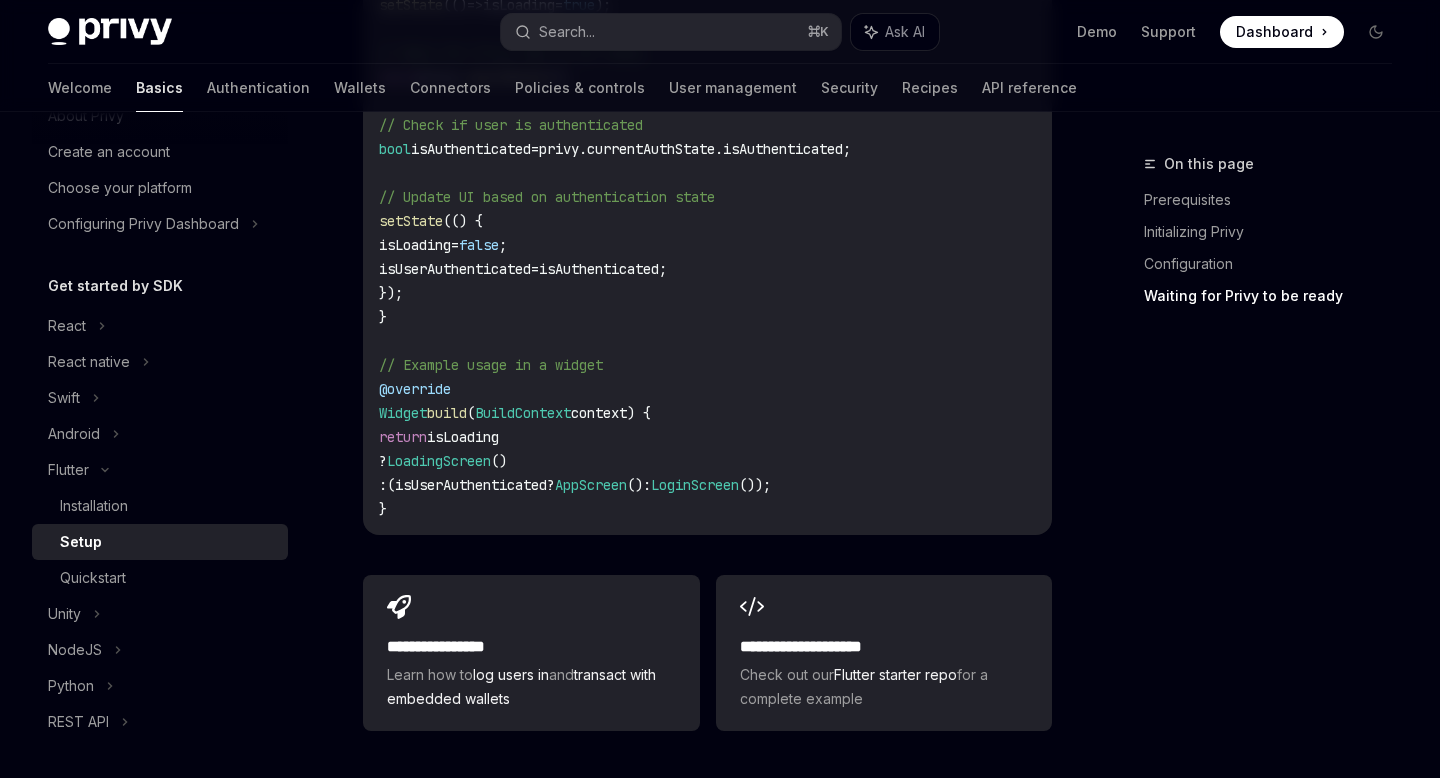 scroll, scrollTop: 2309, scrollLeft: 0, axis: vertical 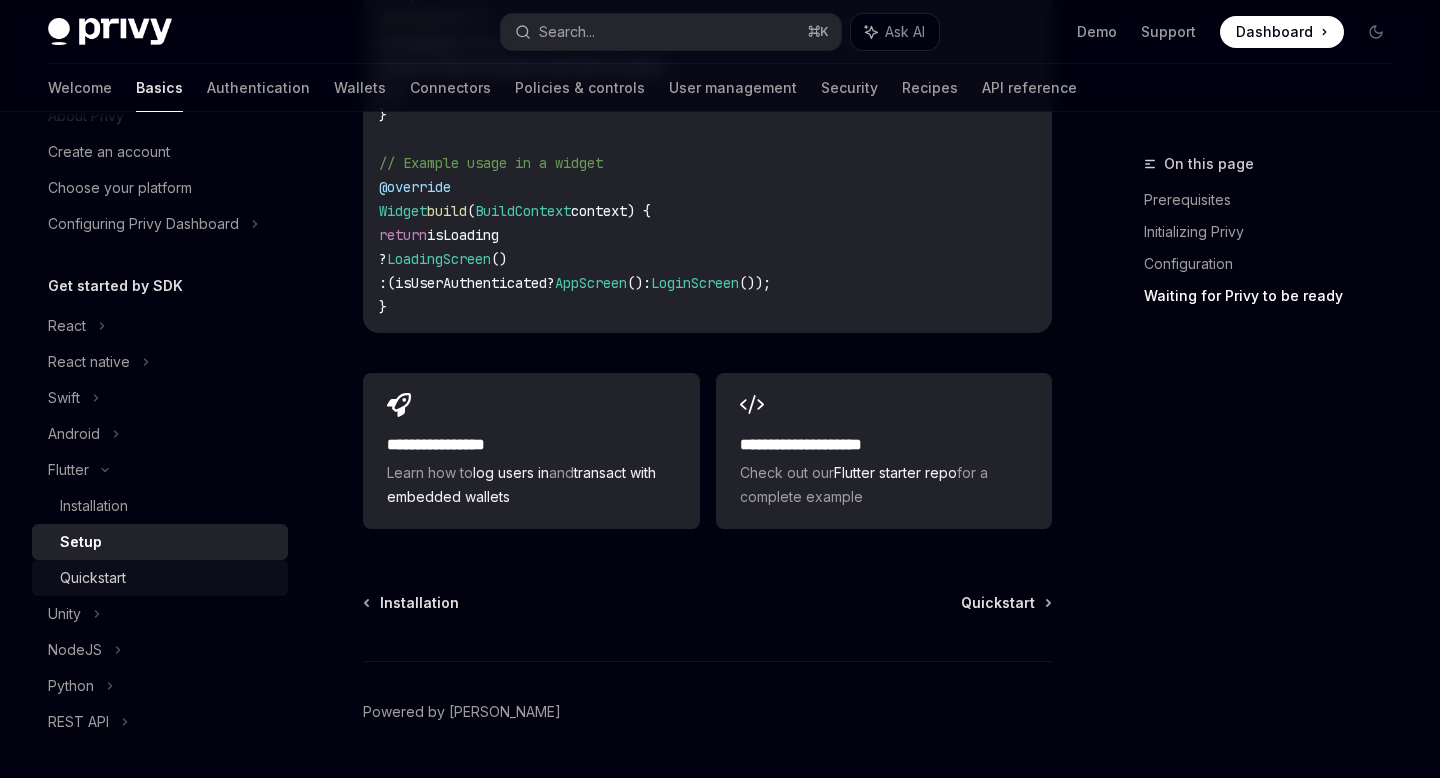 click on "Quickstart" at bounding box center (168, 578) 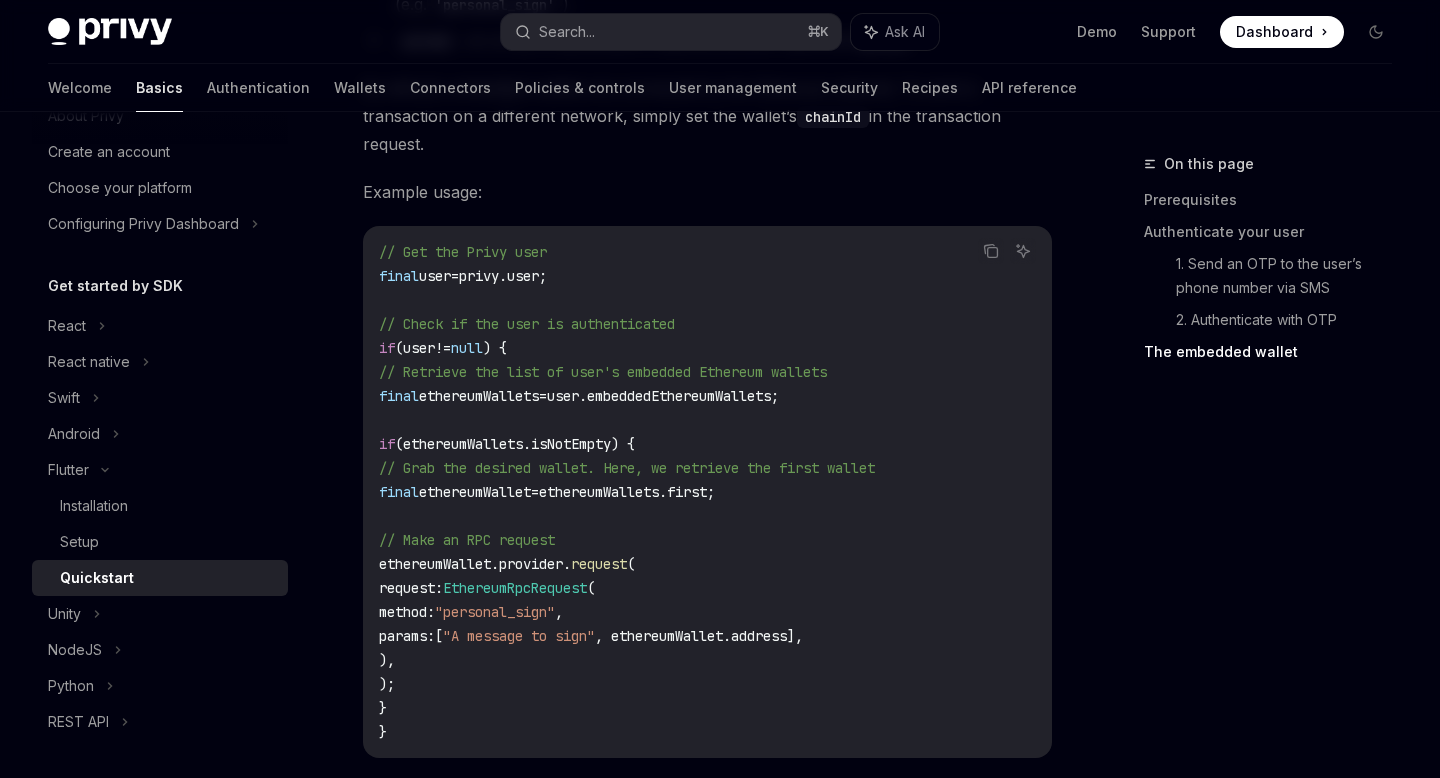 scroll, scrollTop: 3512, scrollLeft: 0, axis: vertical 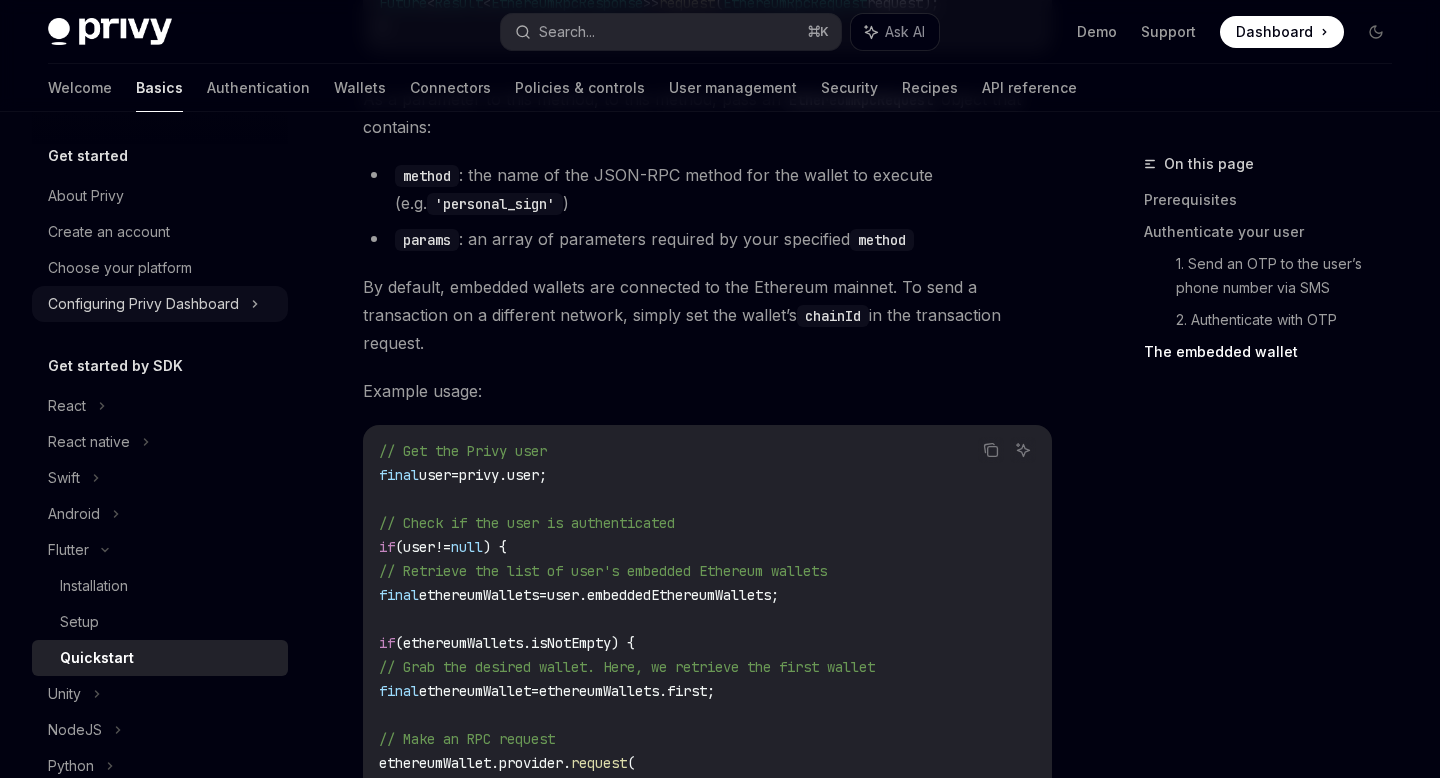 click on "Configuring Privy Dashboard" at bounding box center [143, 304] 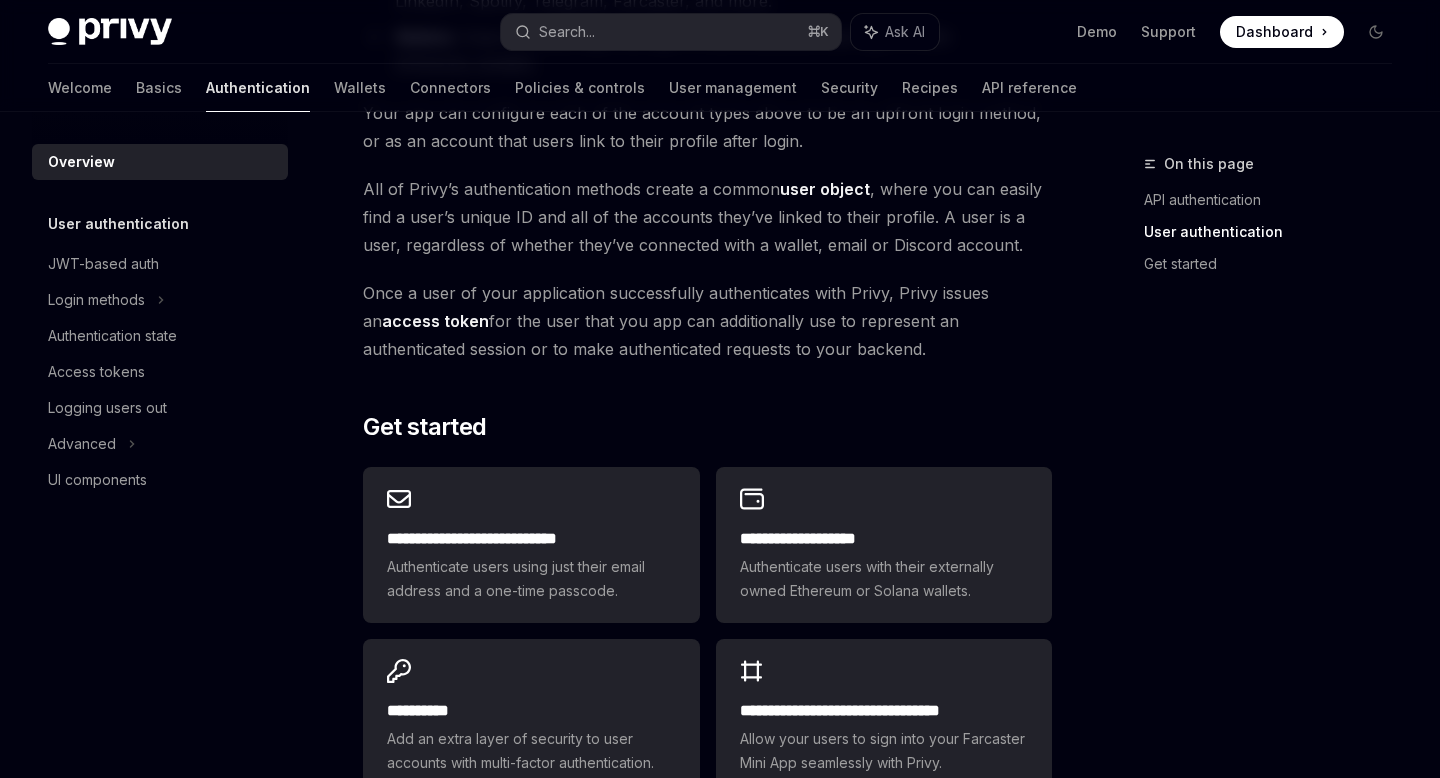 scroll, scrollTop: 1671, scrollLeft: 0, axis: vertical 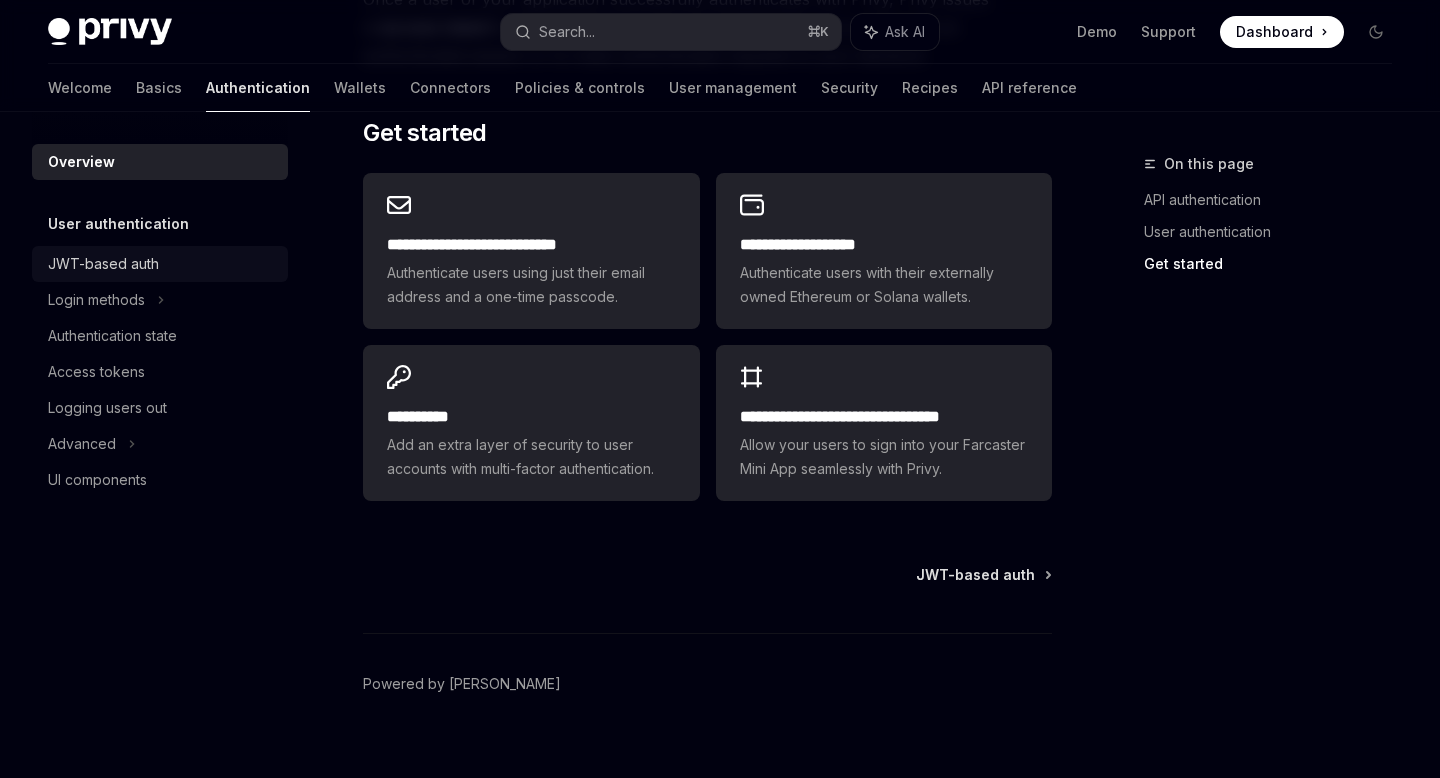 click on "JWT-based auth" at bounding box center (103, 264) 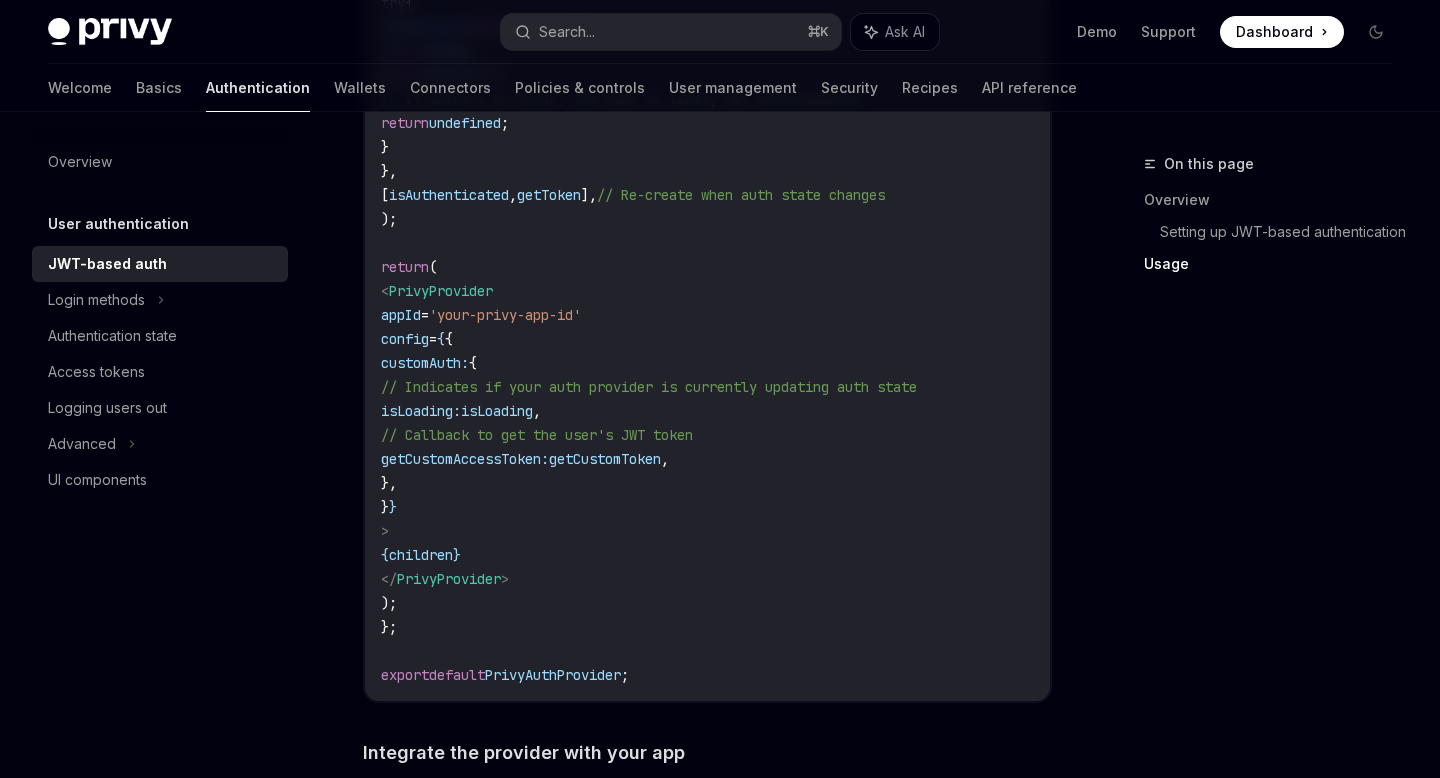 scroll, scrollTop: 3279, scrollLeft: 0, axis: vertical 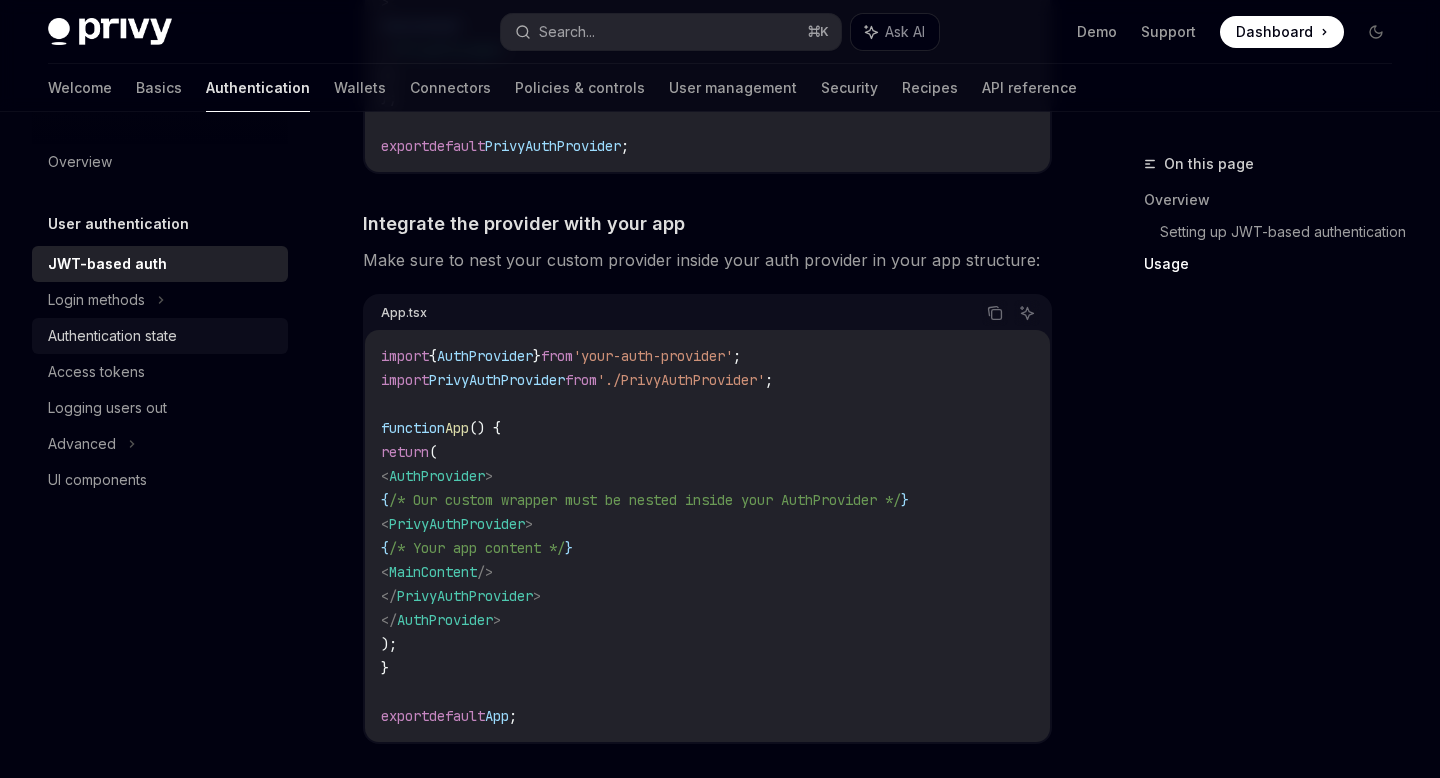 click on "Authentication state" at bounding box center (112, 336) 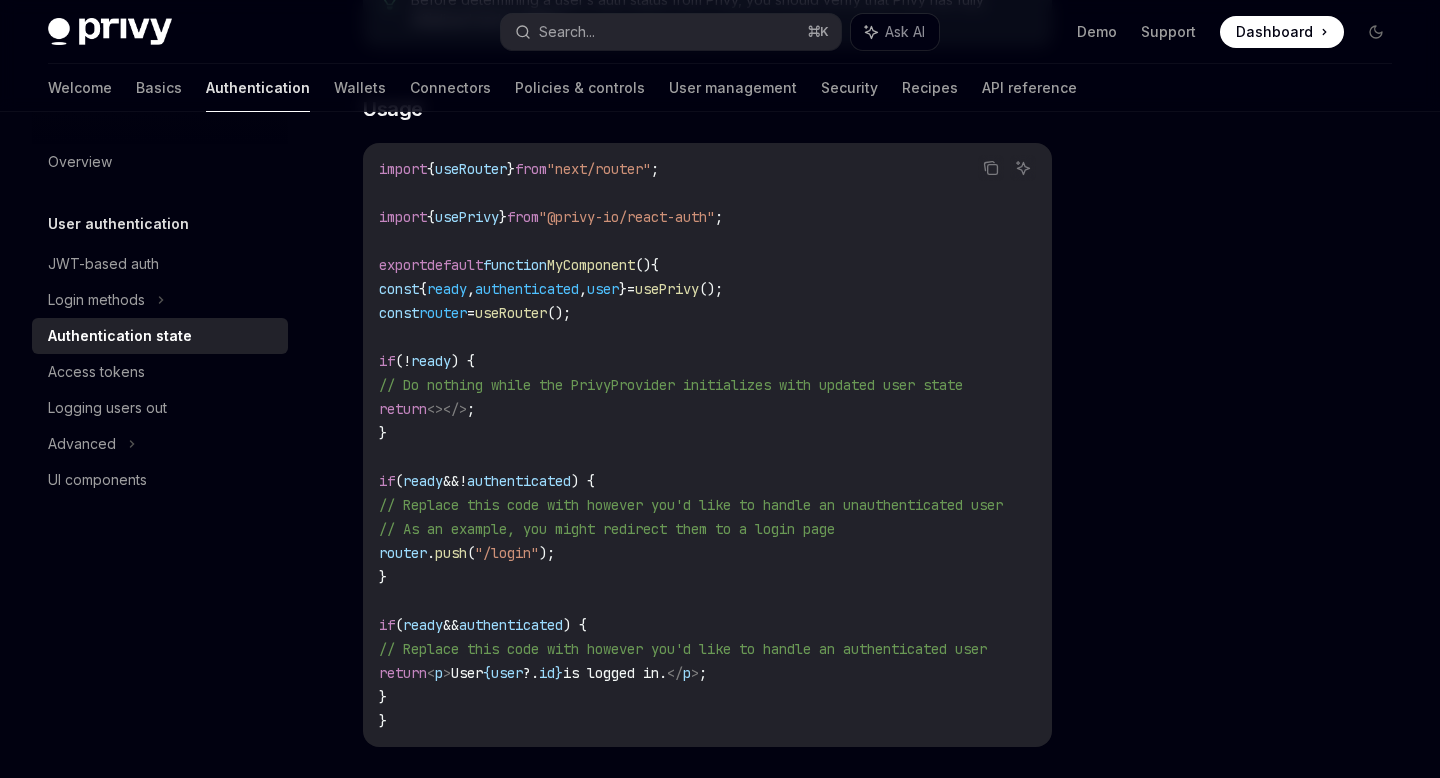 scroll, scrollTop: 624, scrollLeft: 0, axis: vertical 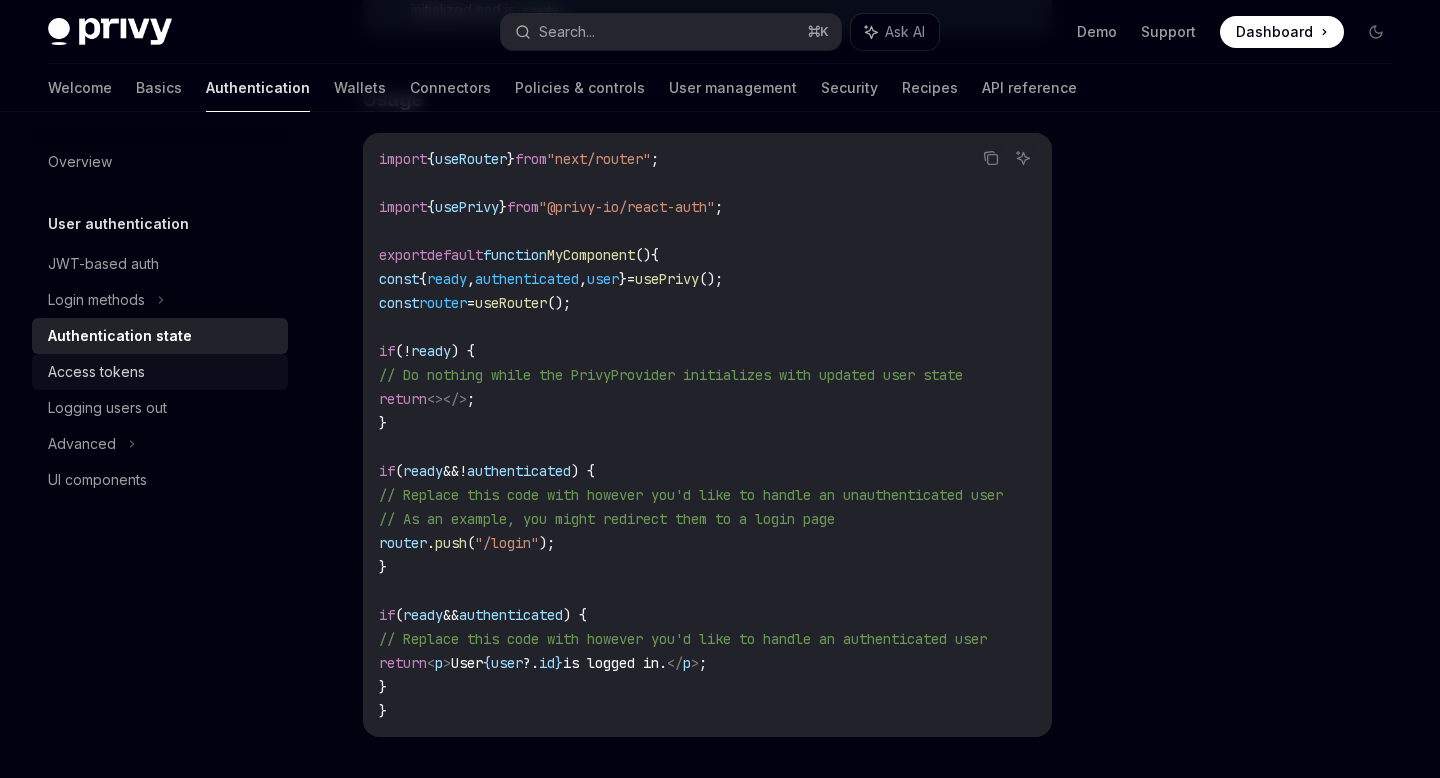 click on "Access tokens" at bounding box center (96, 372) 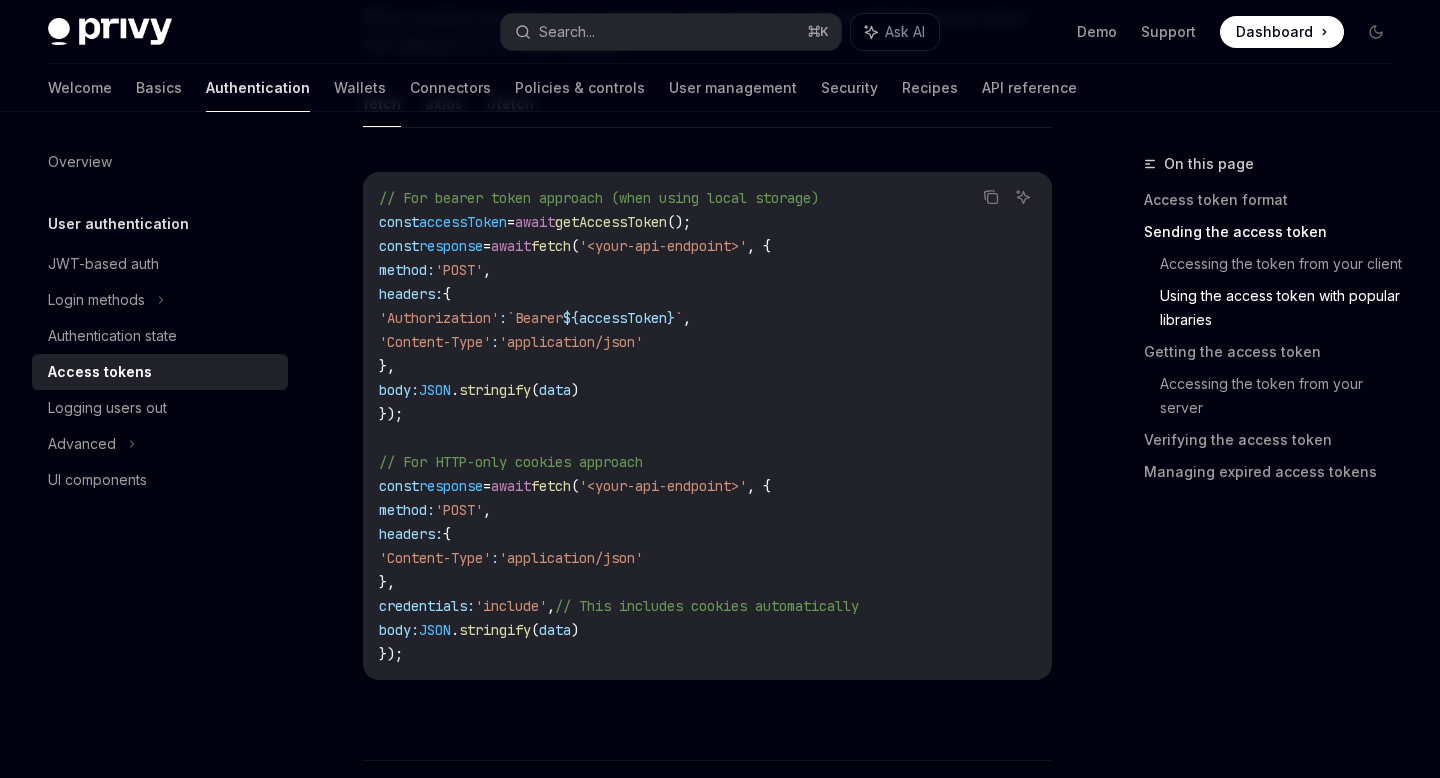 scroll, scrollTop: 1788, scrollLeft: 0, axis: vertical 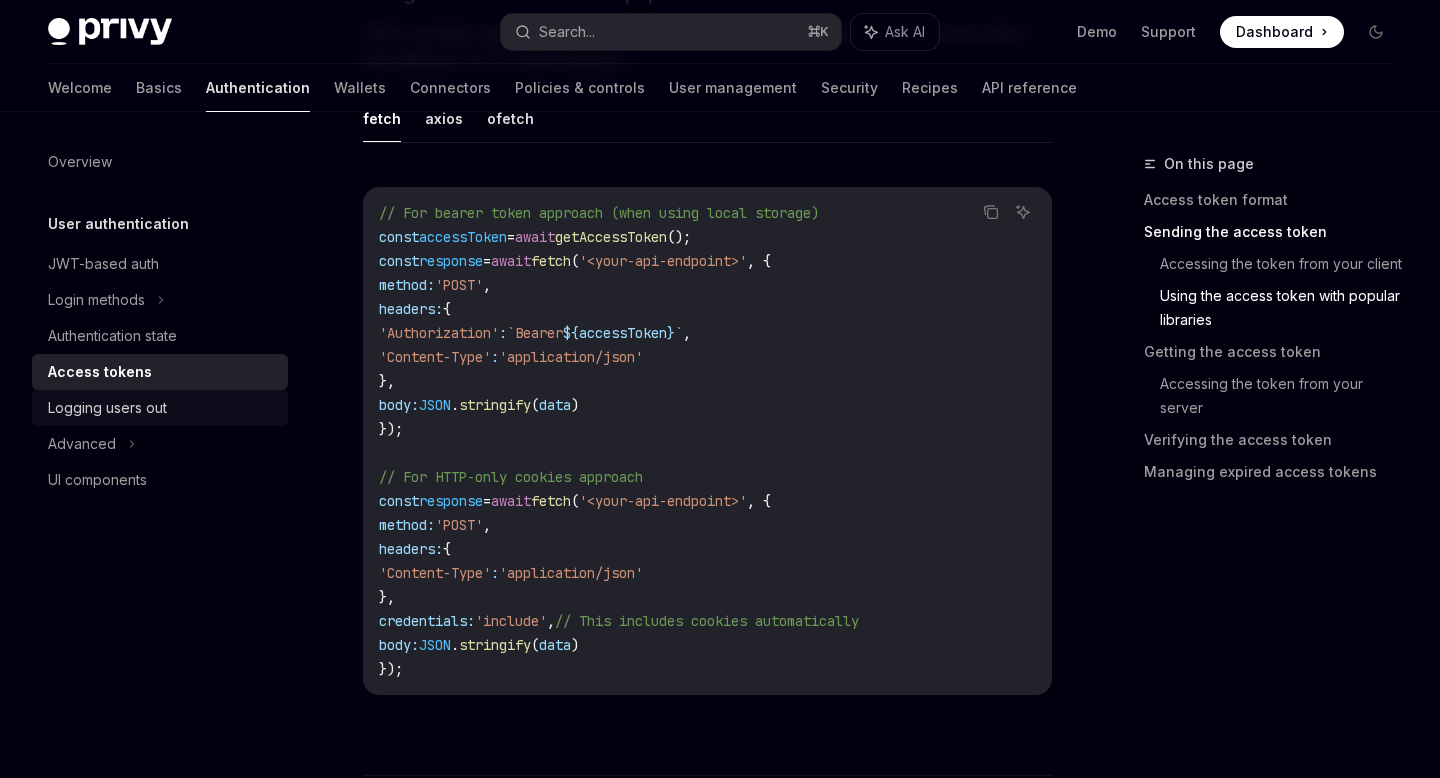 click on "Logging users out" at bounding box center [162, 408] 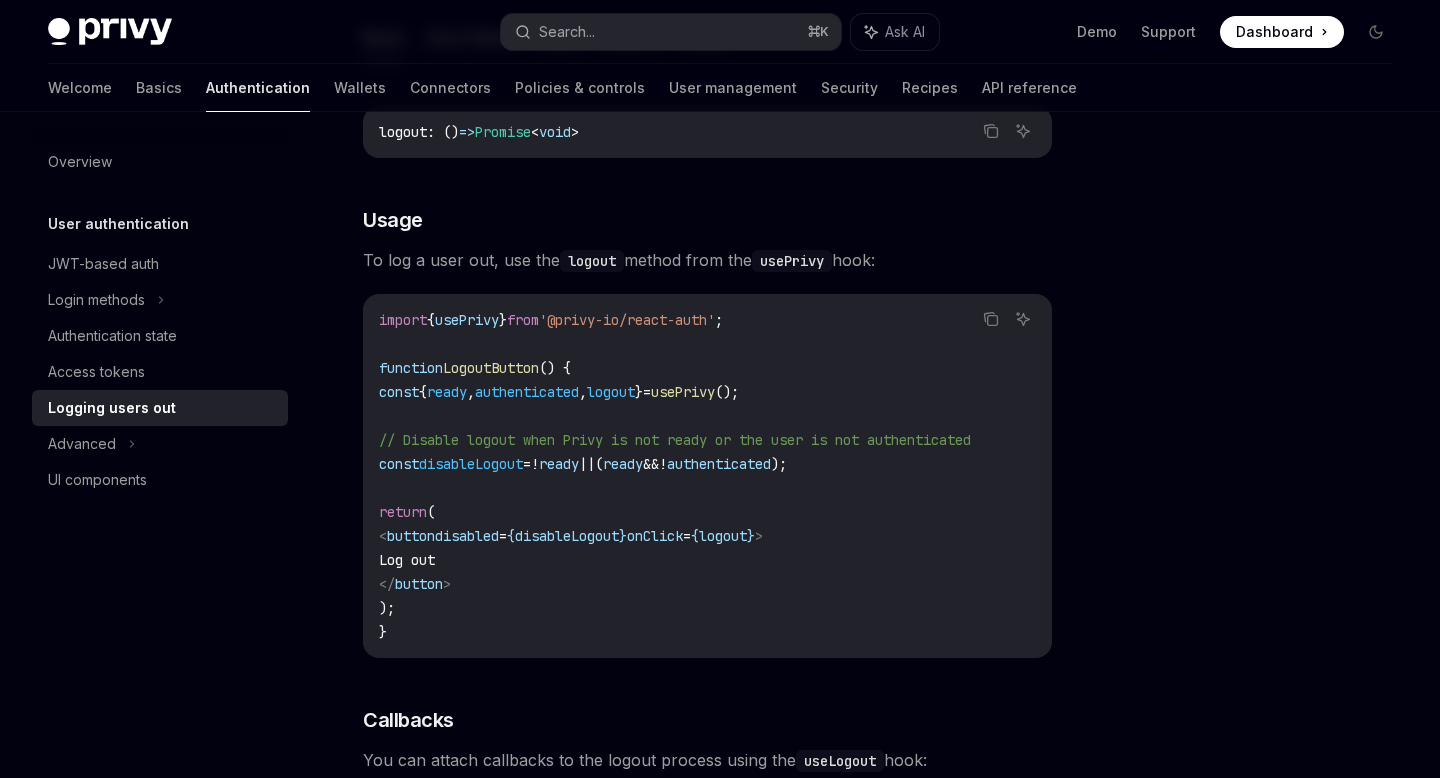scroll, scrollTop: 317, scrollLeft: 0, axis: vertical 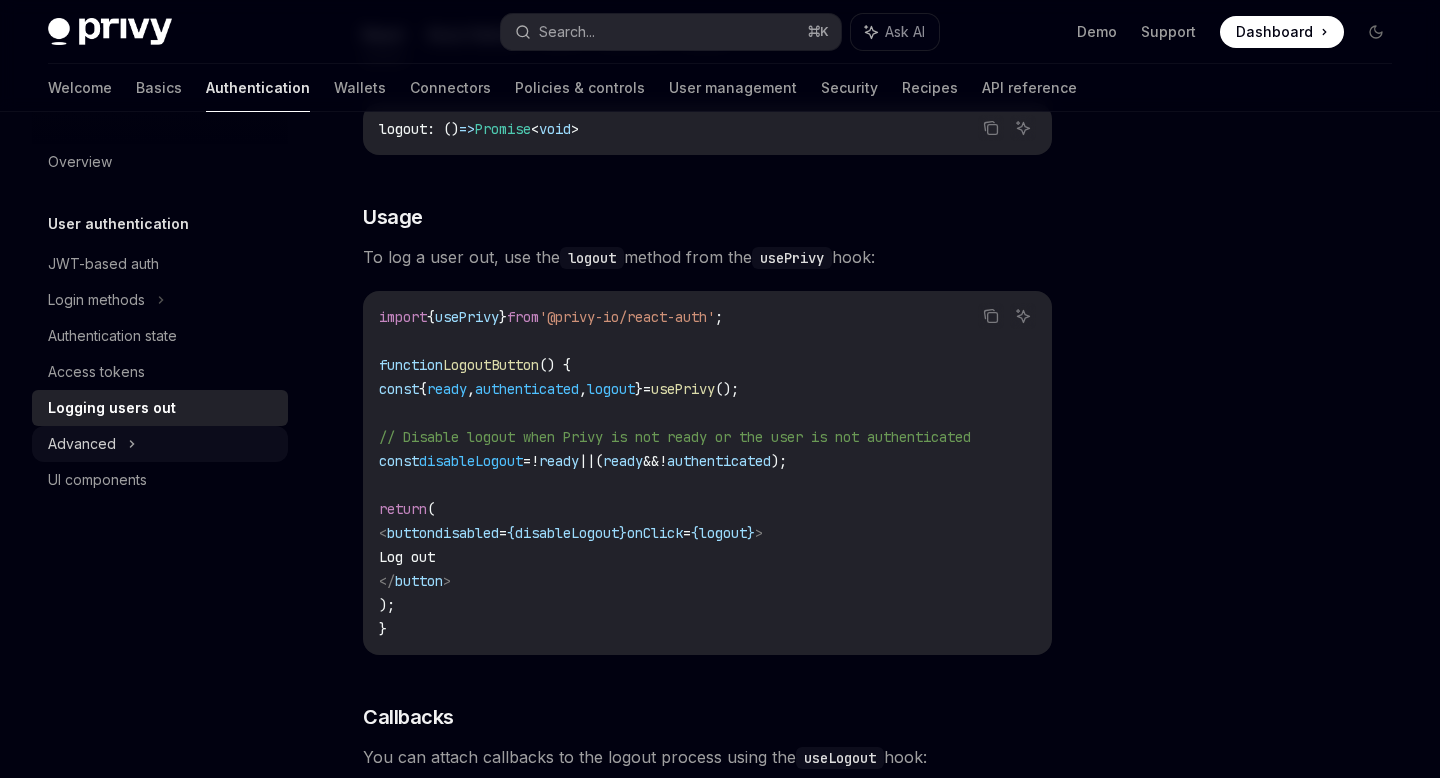 click on "Advanced" at bounding box center (160, 444) 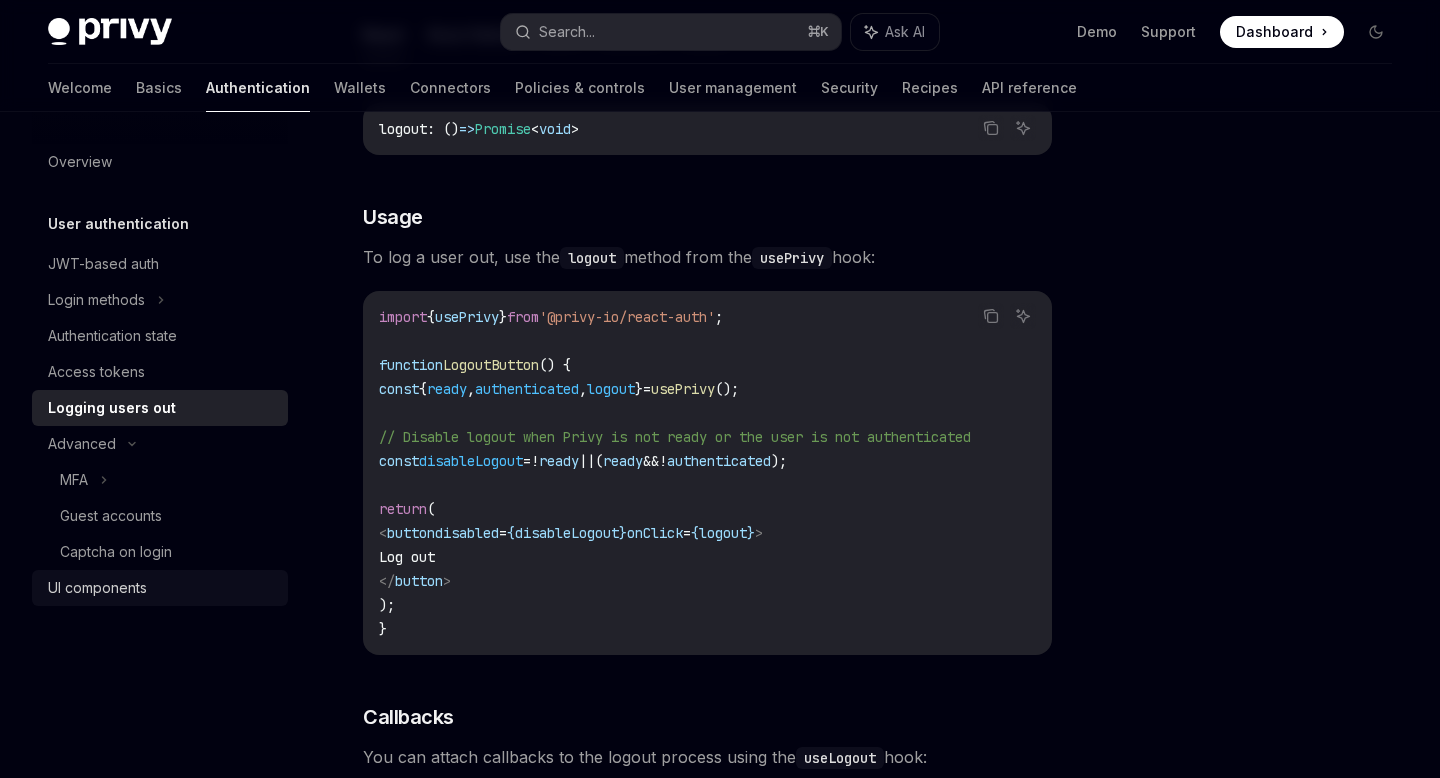 click on "UI components" at bounding box center [160, 588] 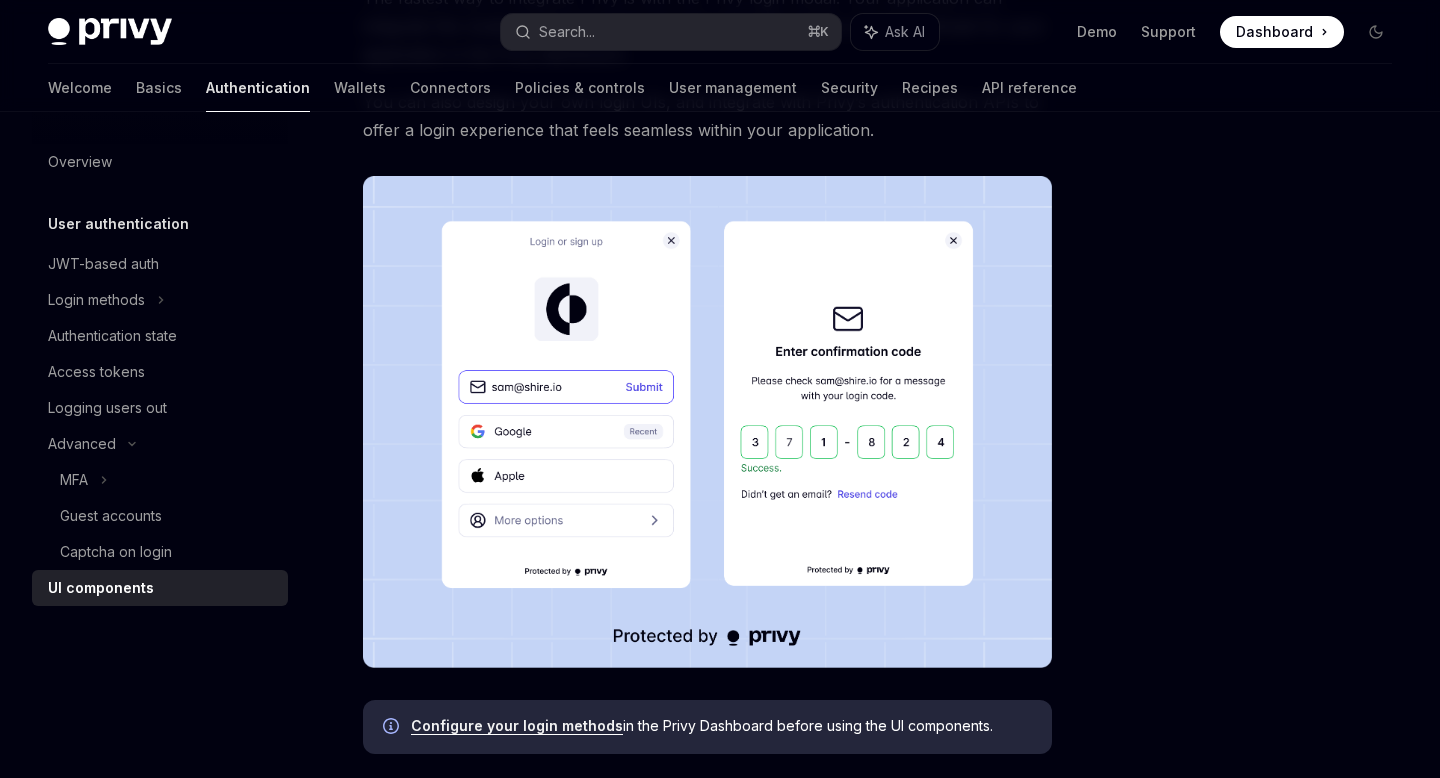 scroll, scrollTop: 589, scrollLeft: 0, axis: vertical 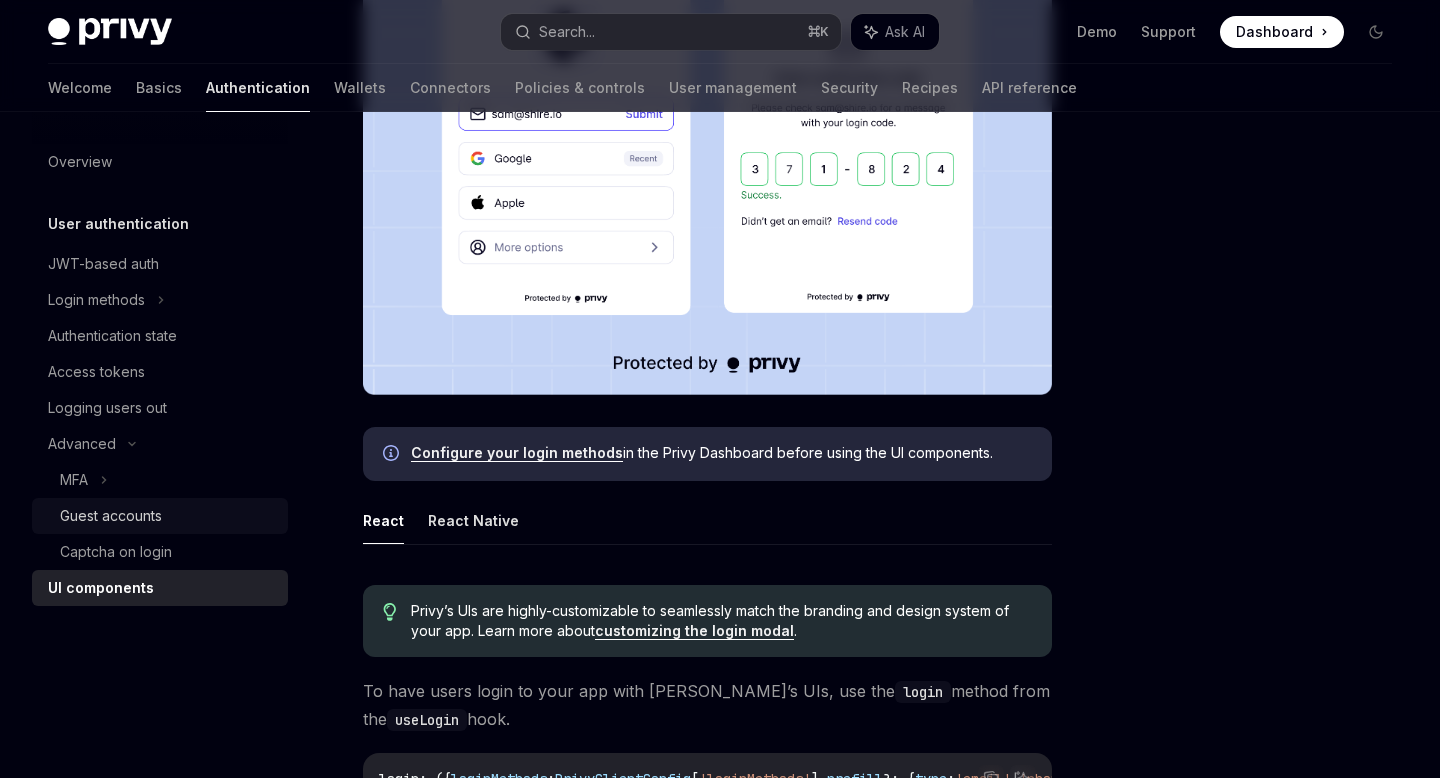 click on "Guest accounts" at bounding box center [111, 516] 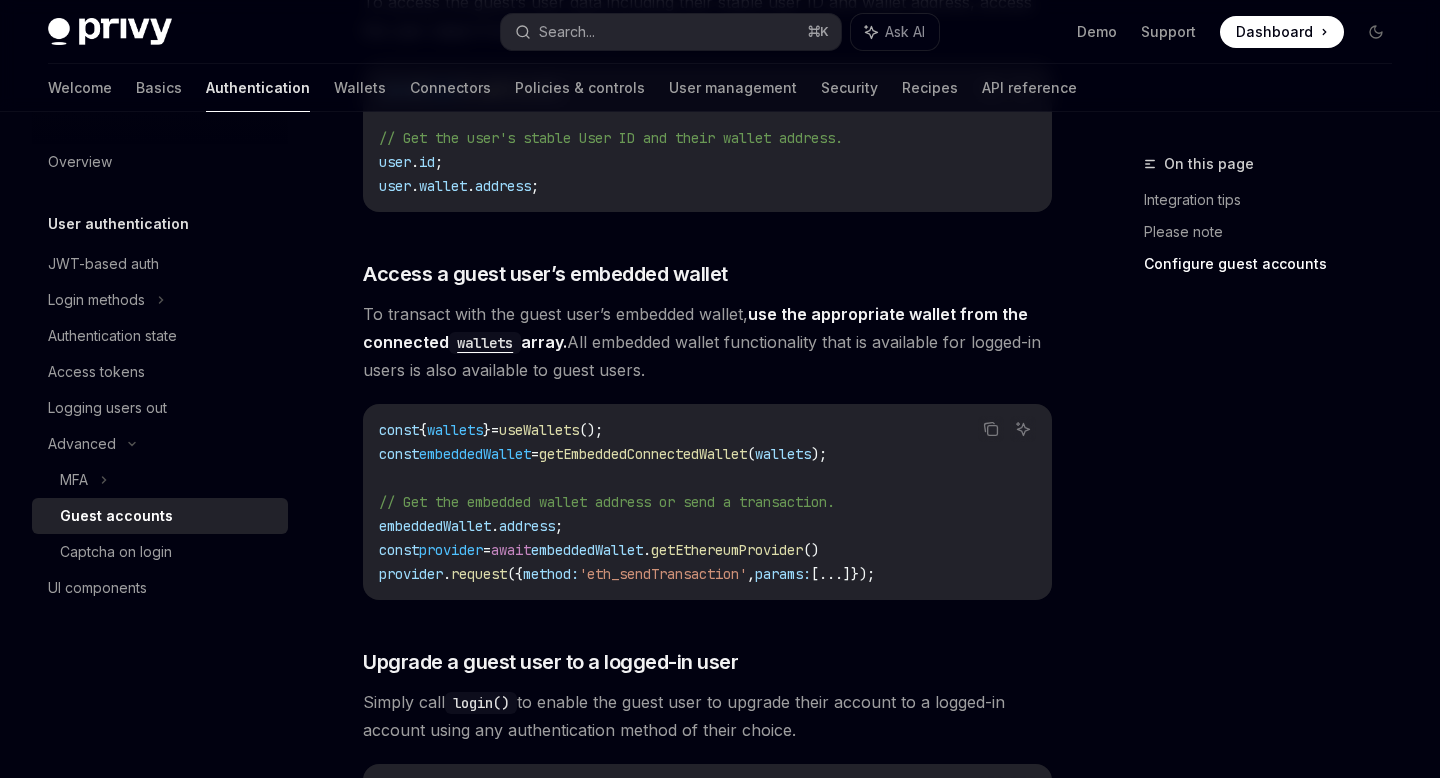 scroll, scrollTop: 3264, scrollLeft: 0, axis: vertical 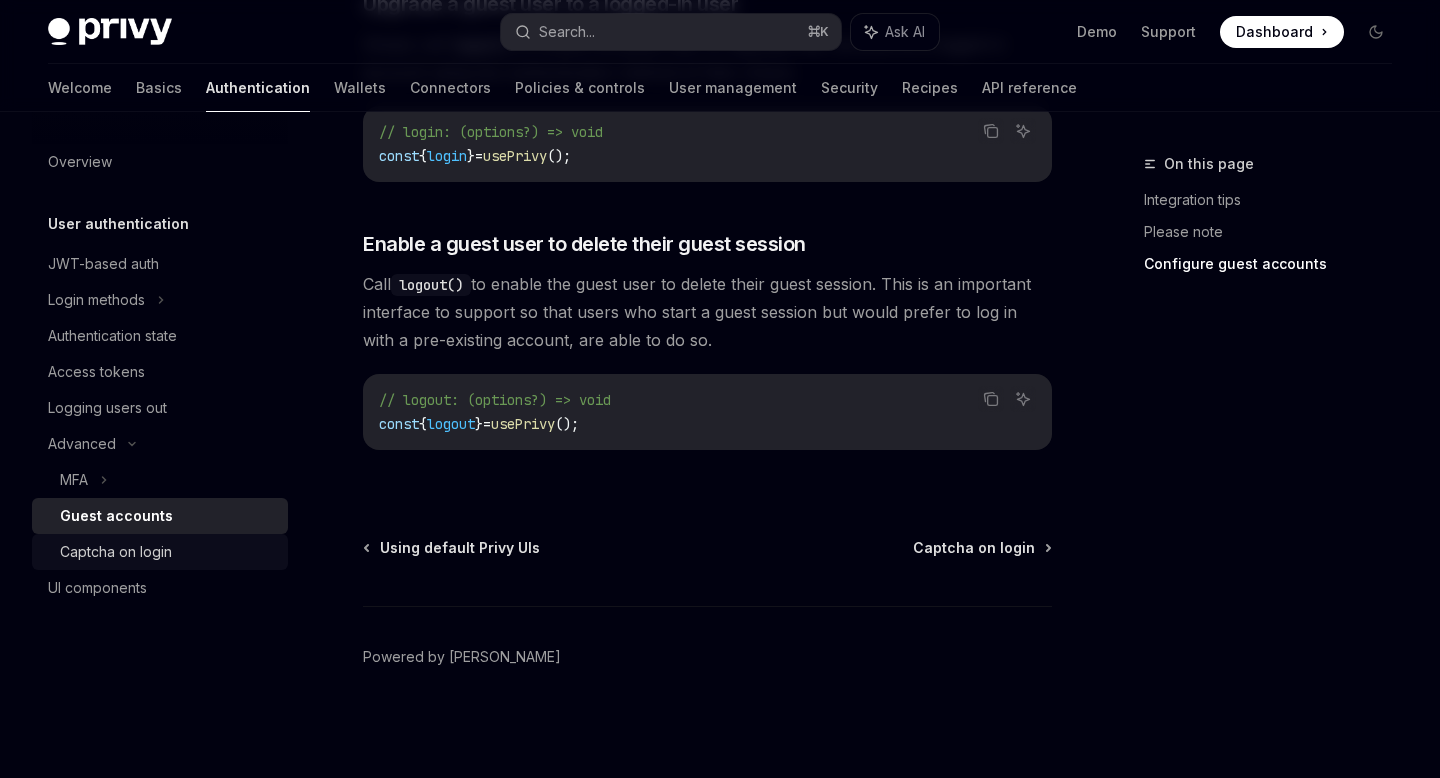 click on "Captcha on login" at bounding box center (116, 552) 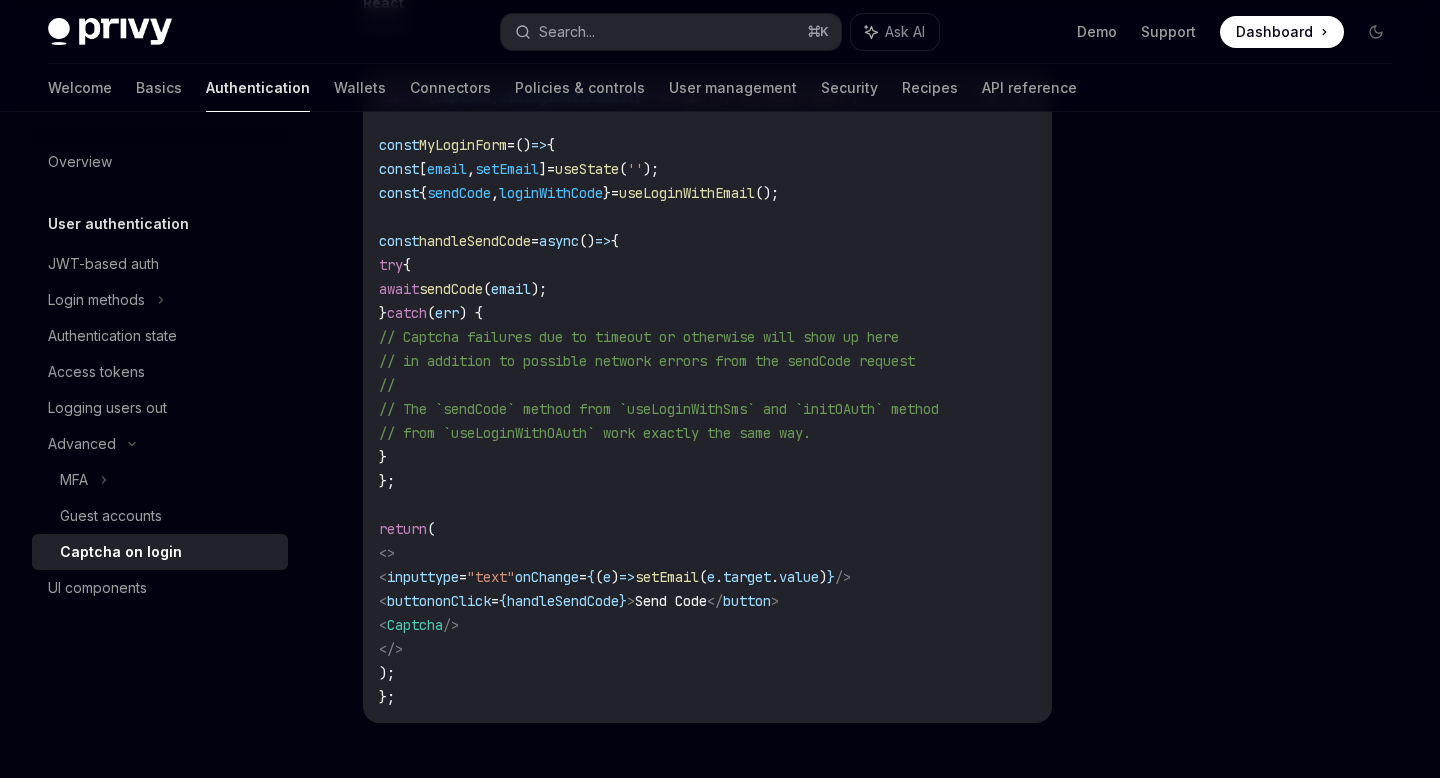 scroll, scrollTop: 412, scrollLeft: 0, axis: vertical 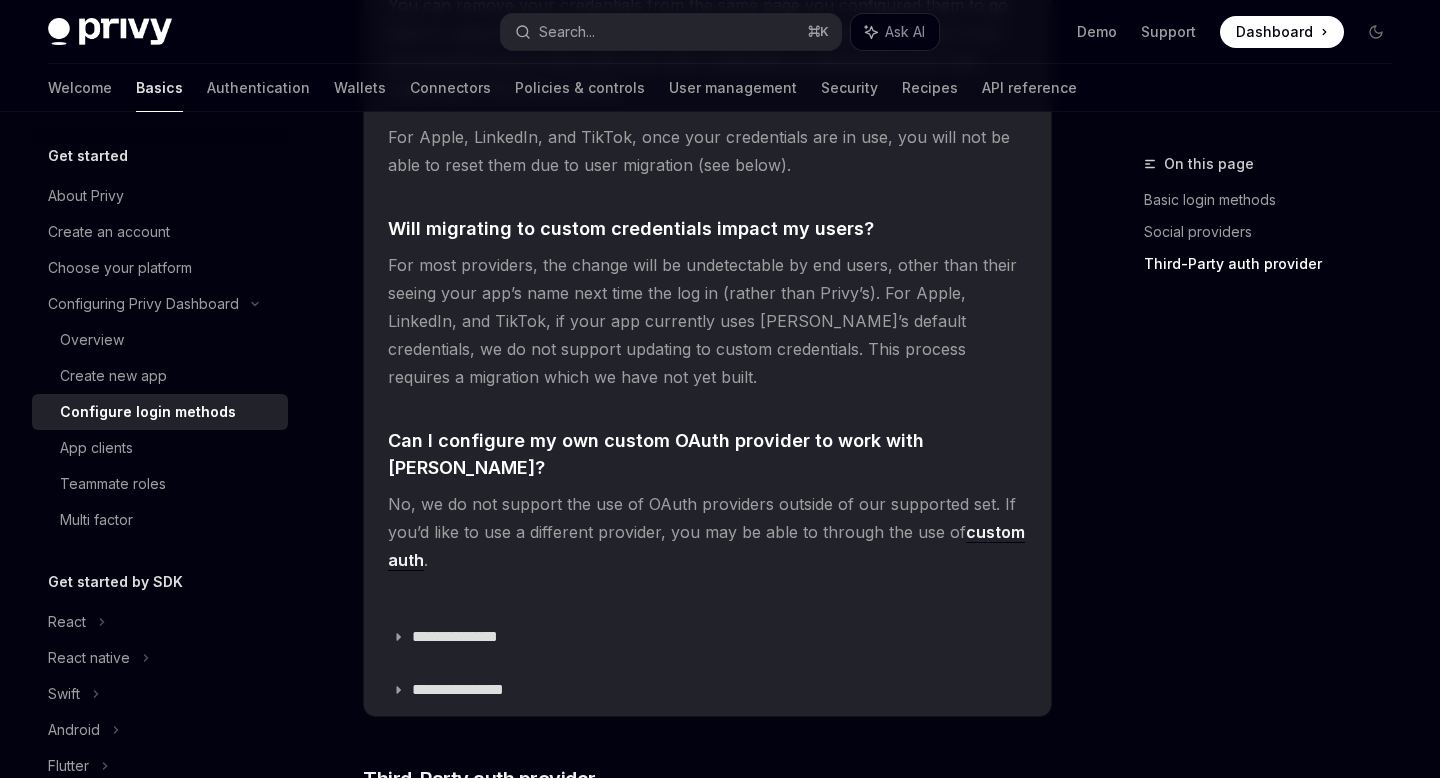 click on "**********" at bounding box center [520, -1457] 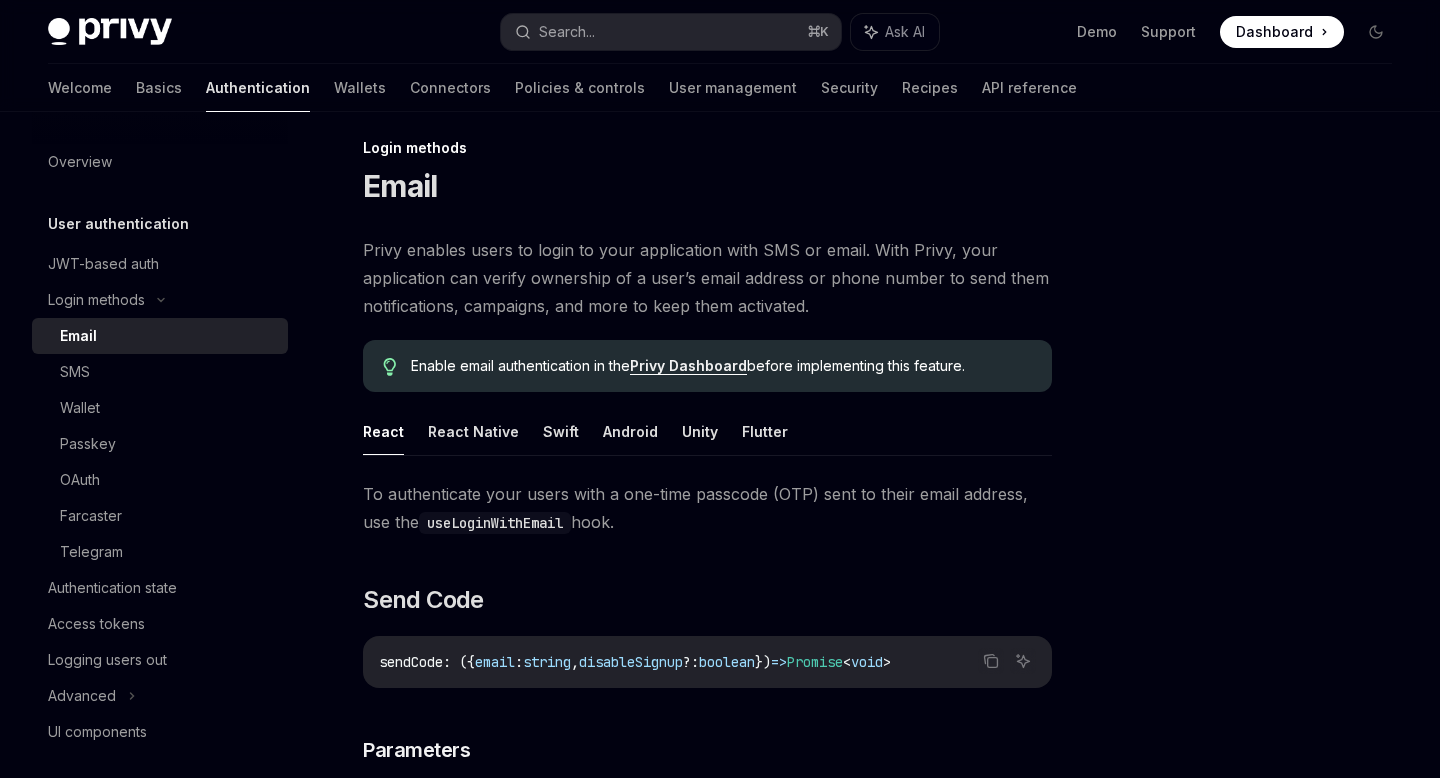 scroll, scrollTop: 0, scrollLeft: 0, axis: both 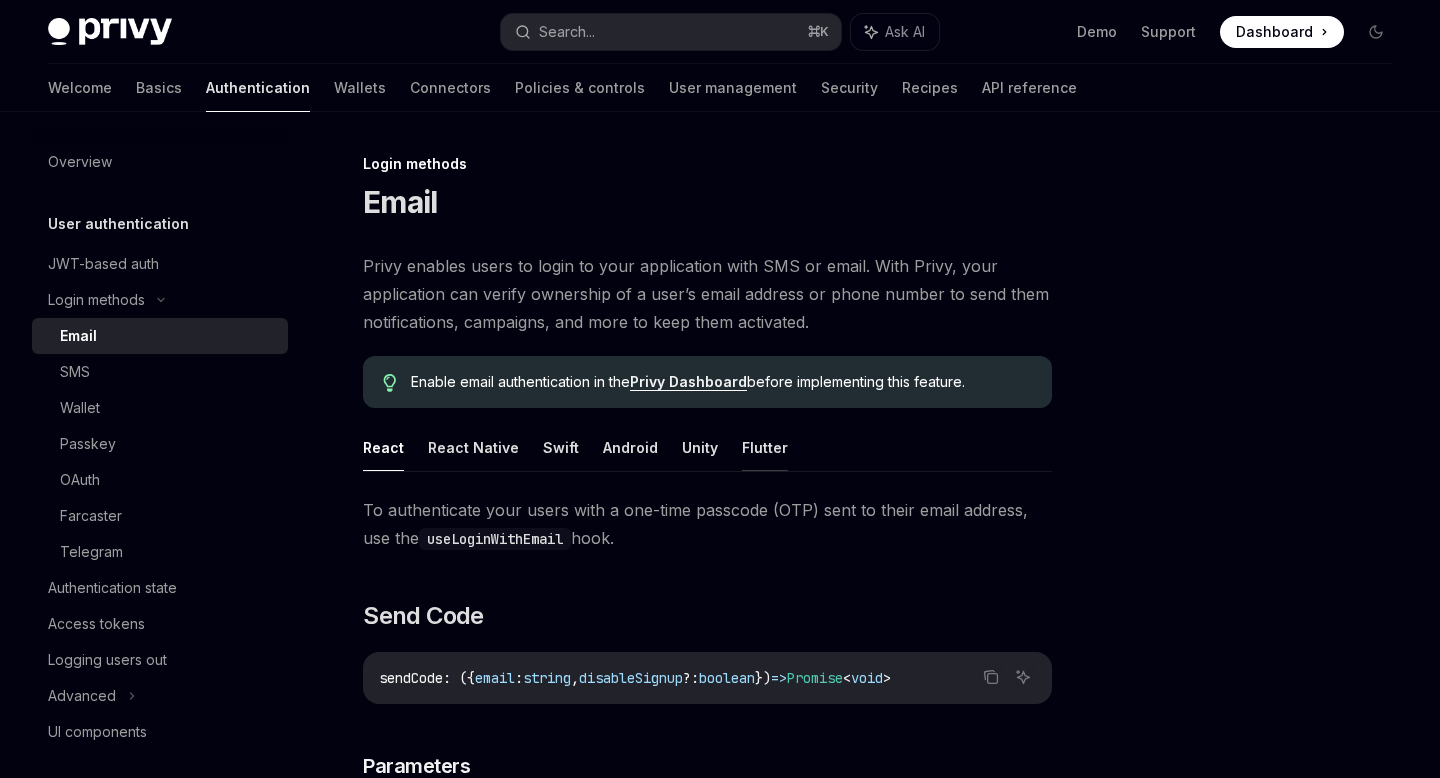click on "Flutter" at bounding box center [765, 447] 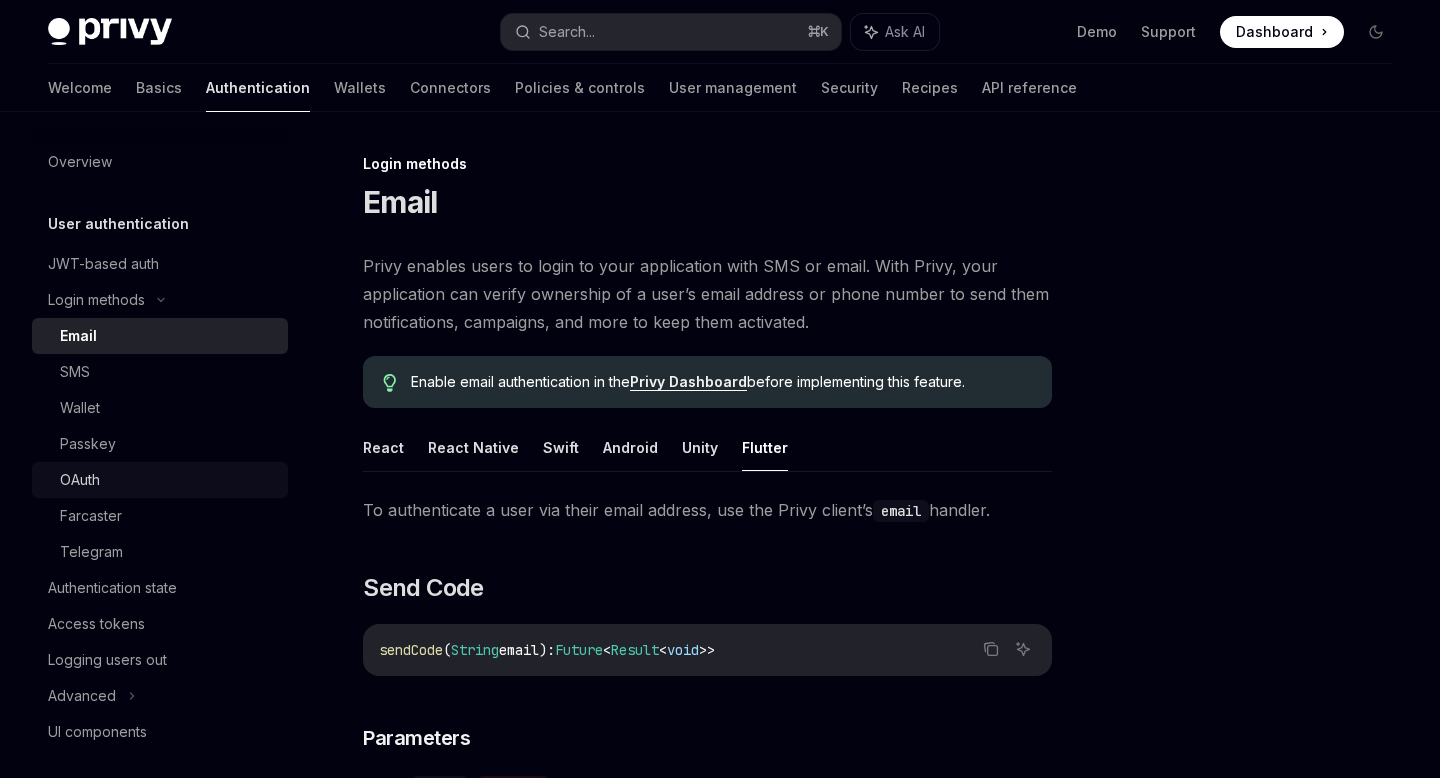 click on "OAuth" at bounding box center (80, 480) 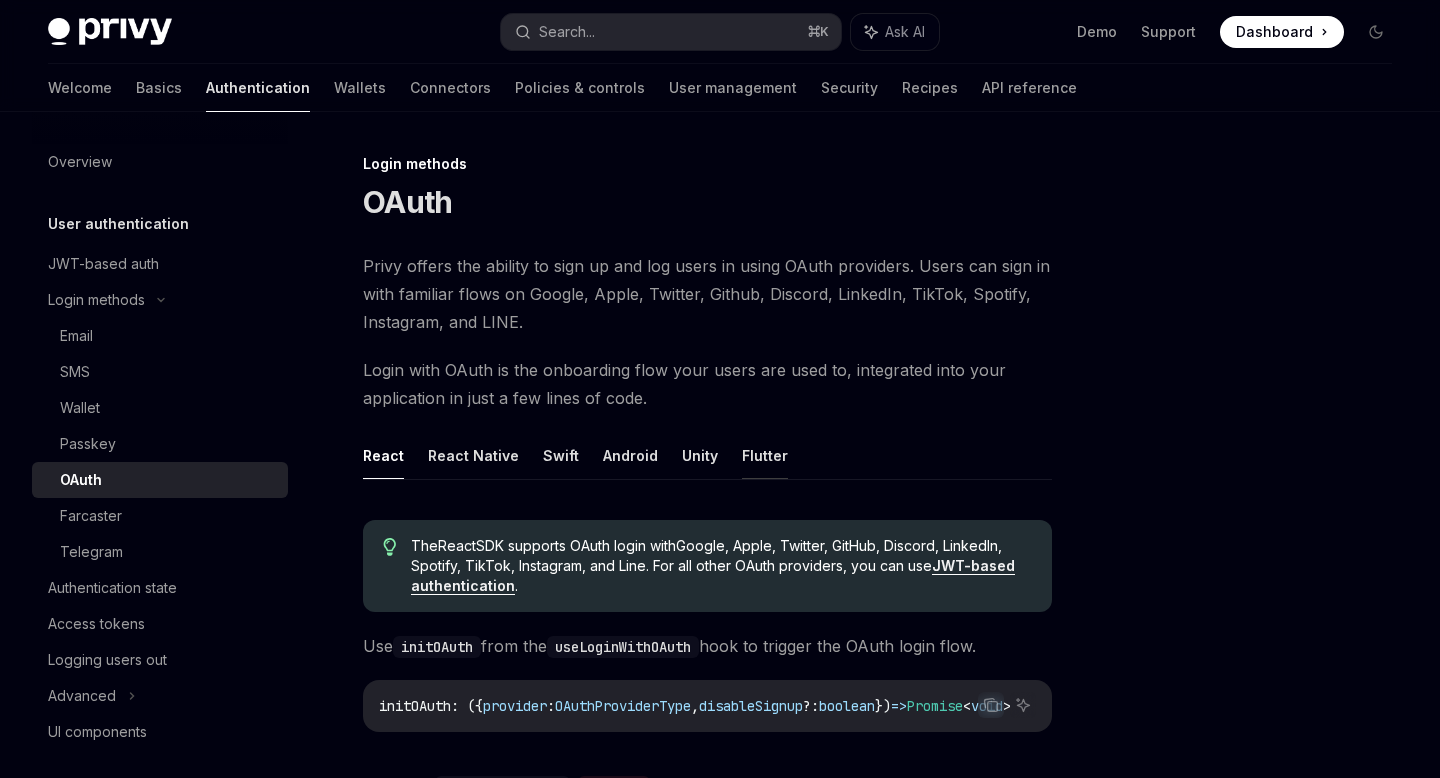 click on "Flutter" at bounding box center [765, 455] 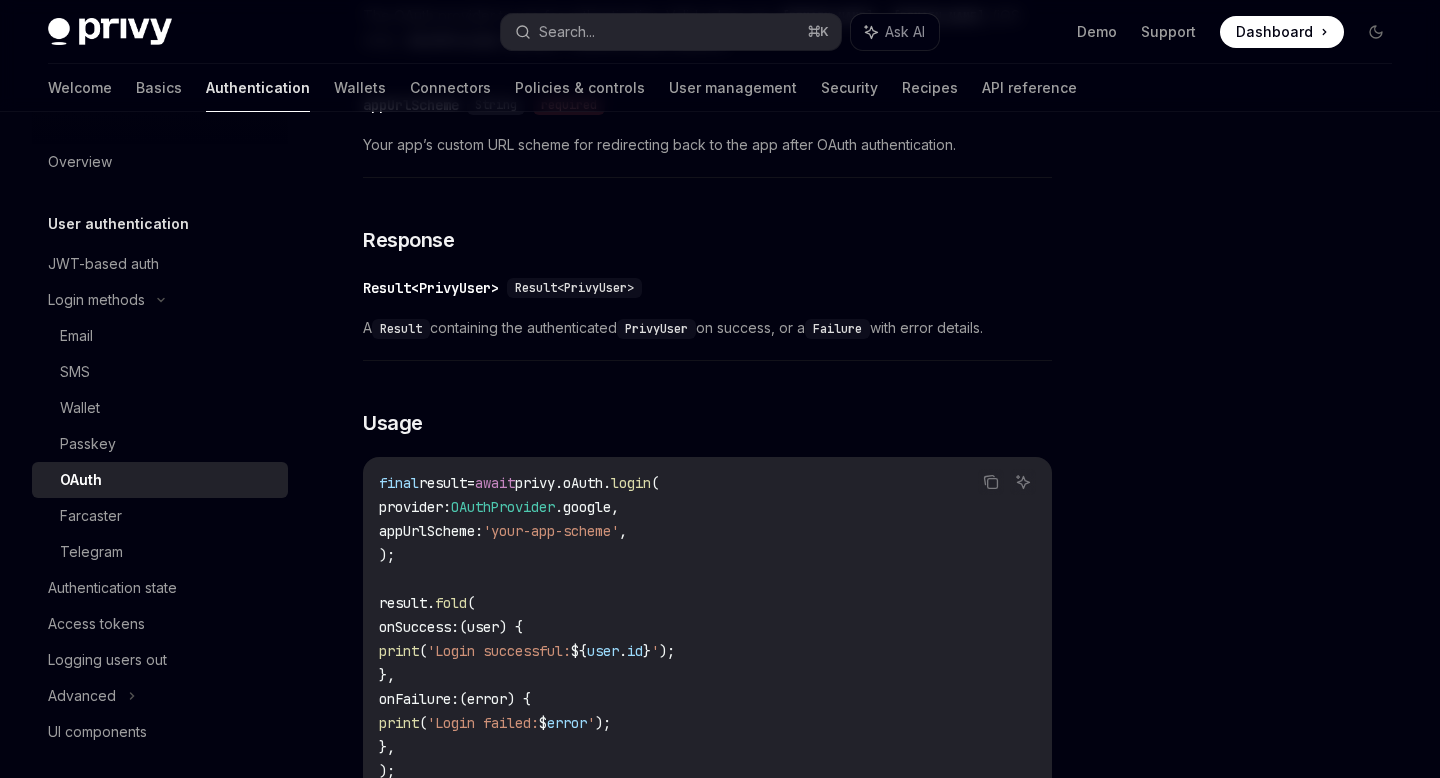 scroll, scrollTop: 2738, scrollLeft: 0, axis: vertical 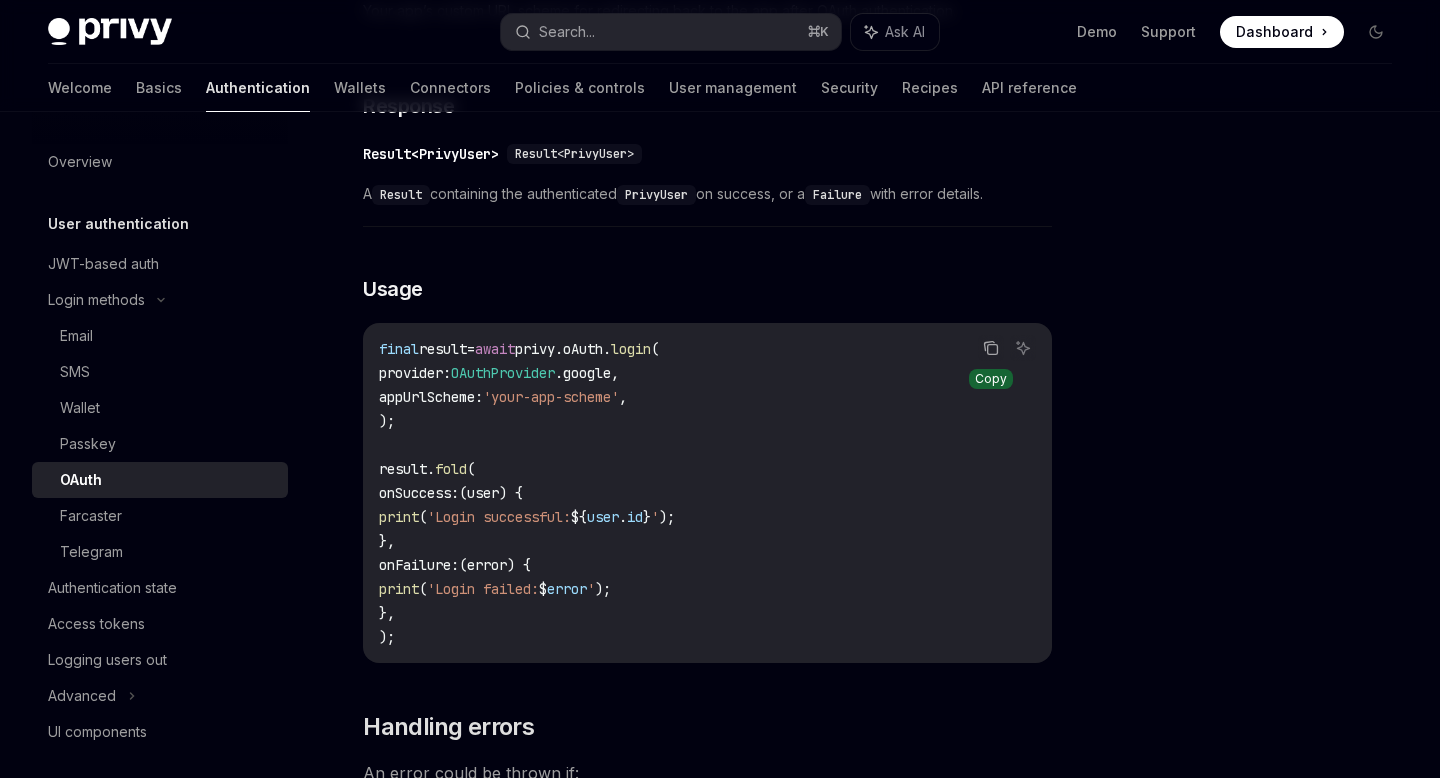 click 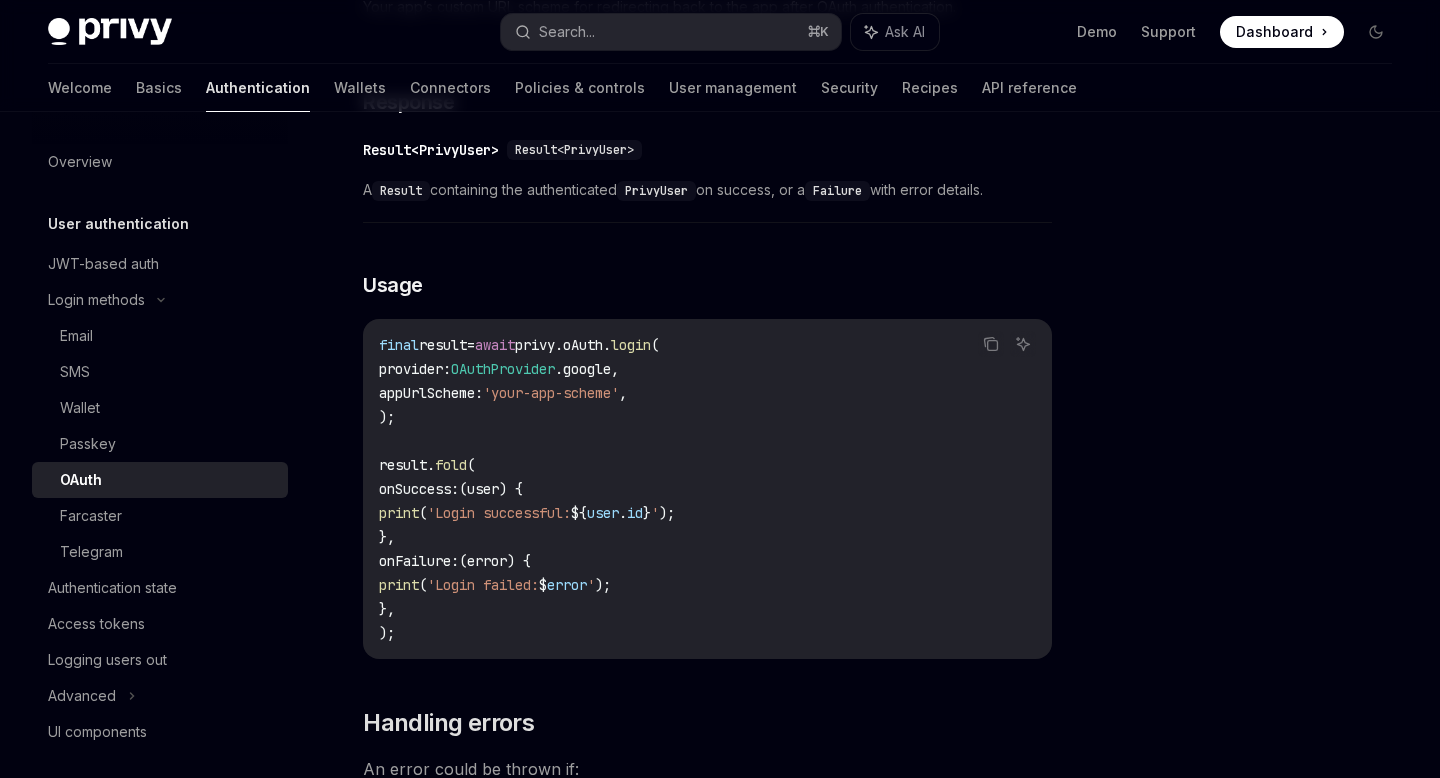 scroll, scrollTop: 2741, scrollLeft: 0, axis: vertical 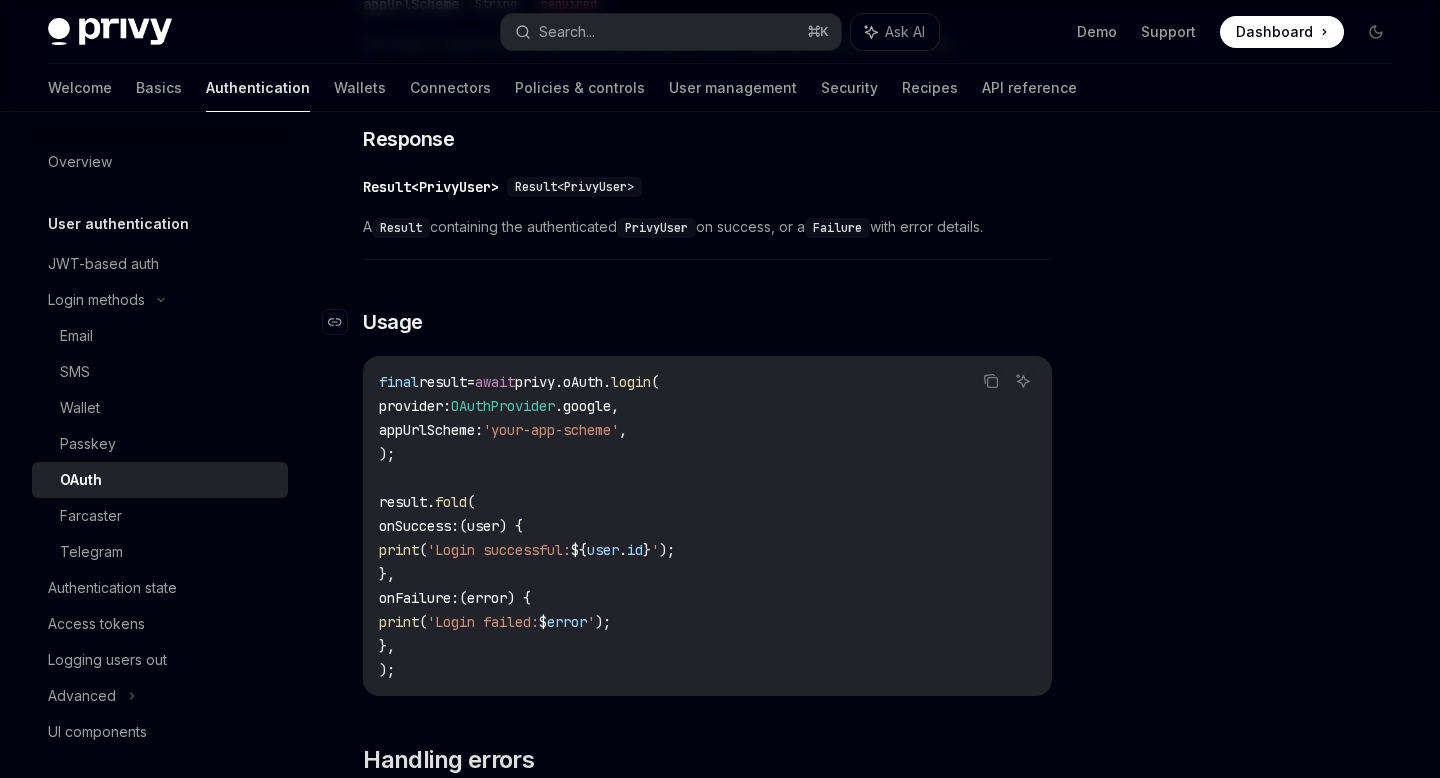 click on "​ Usage" at bounding box center (707, 322) 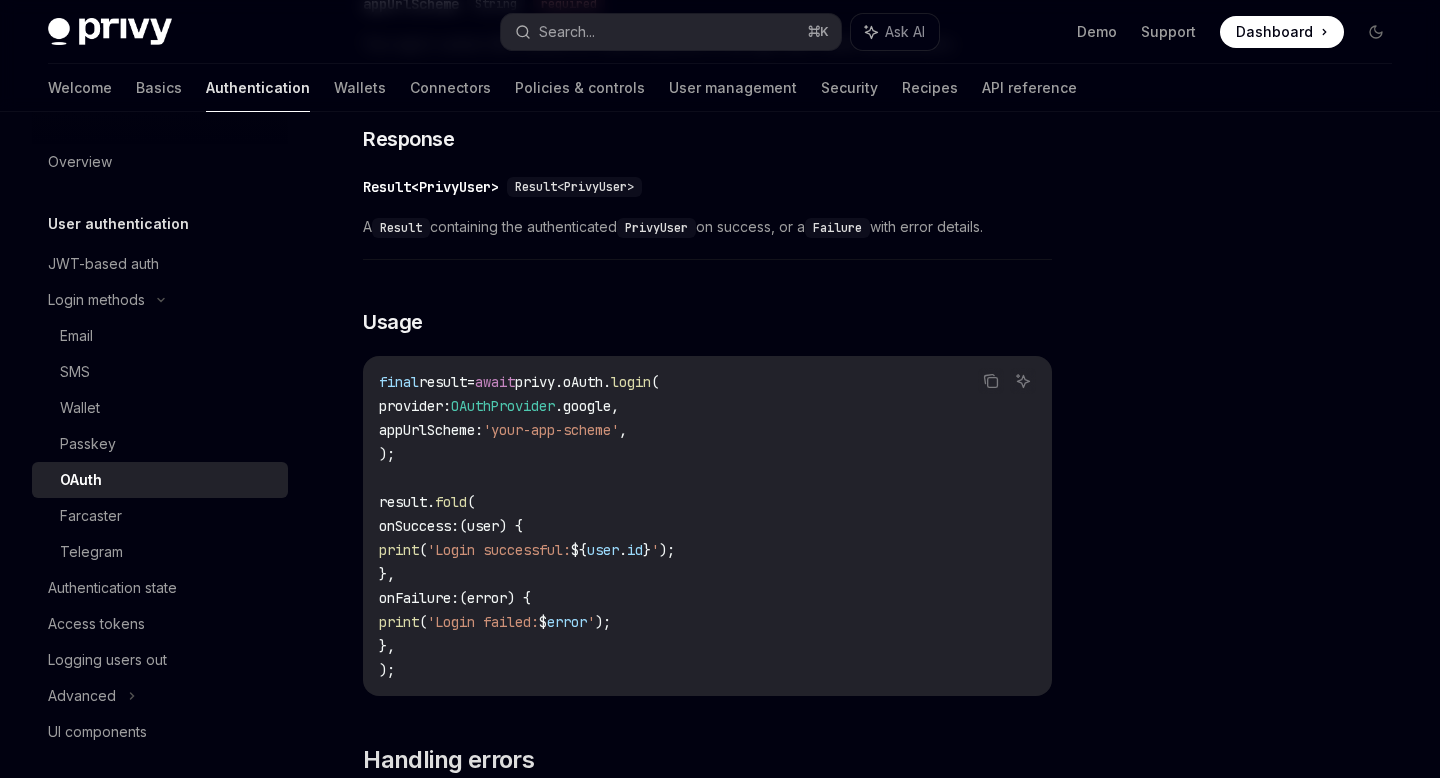 click on "OAuthProvider" at bounding box center [503, 406] 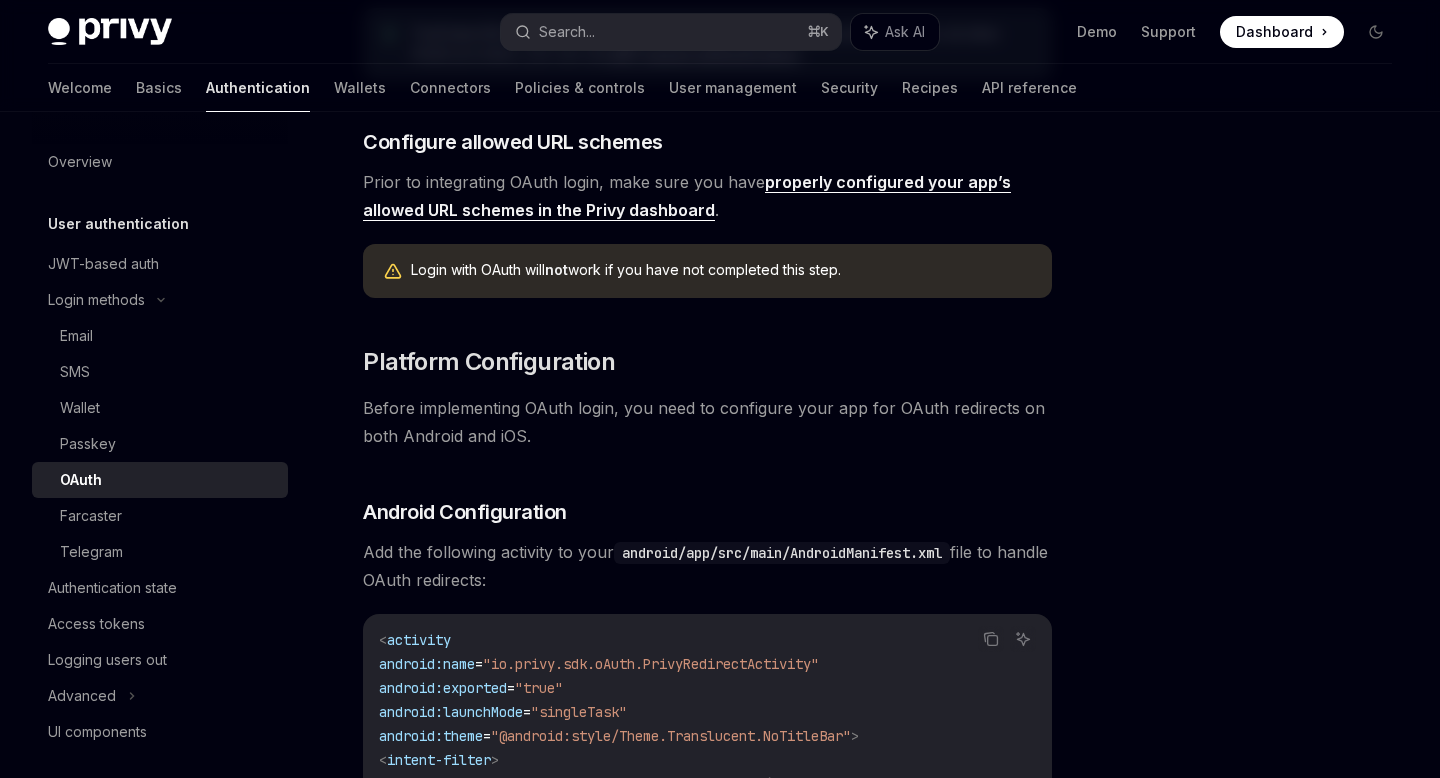 scroll, scrollTop: 951, scrollLeft: 0, axis: vertical 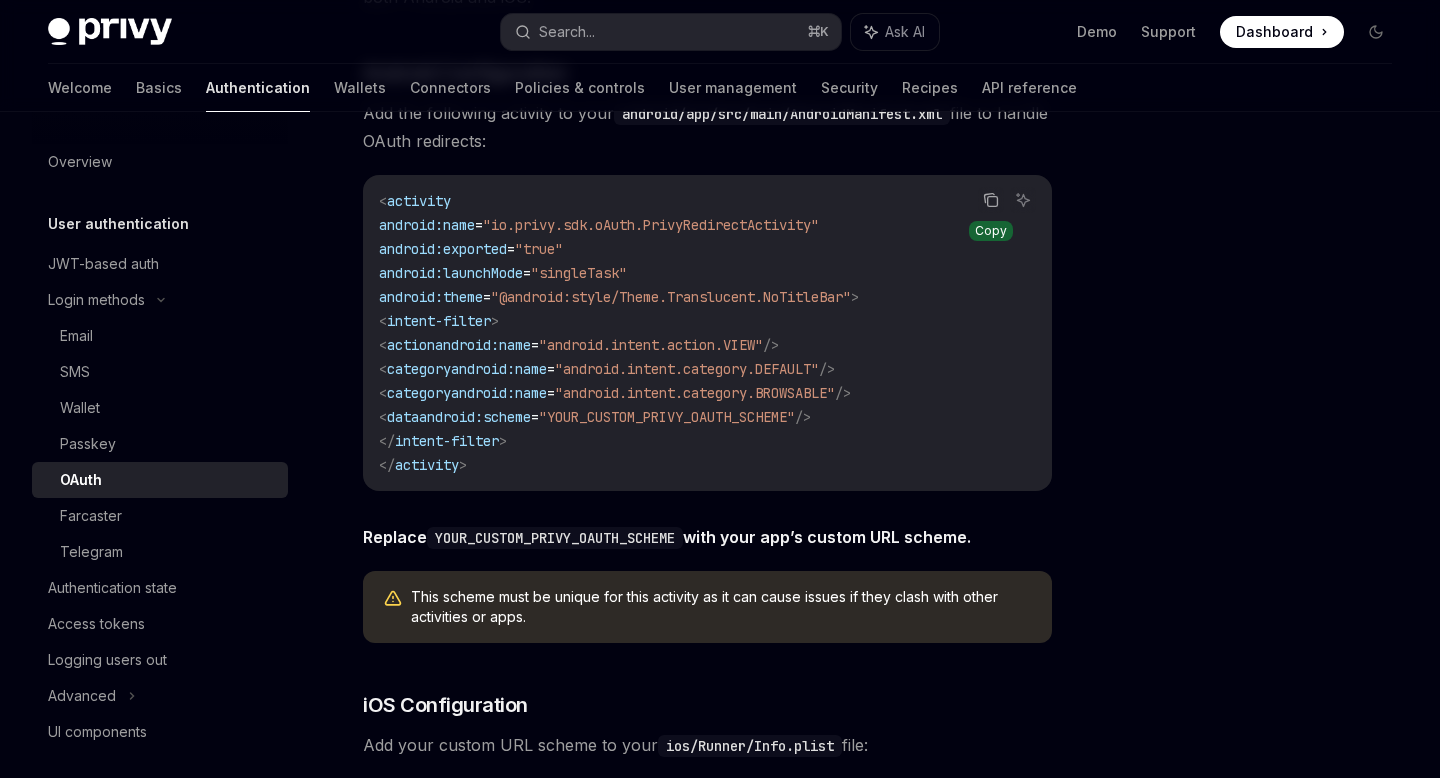 click 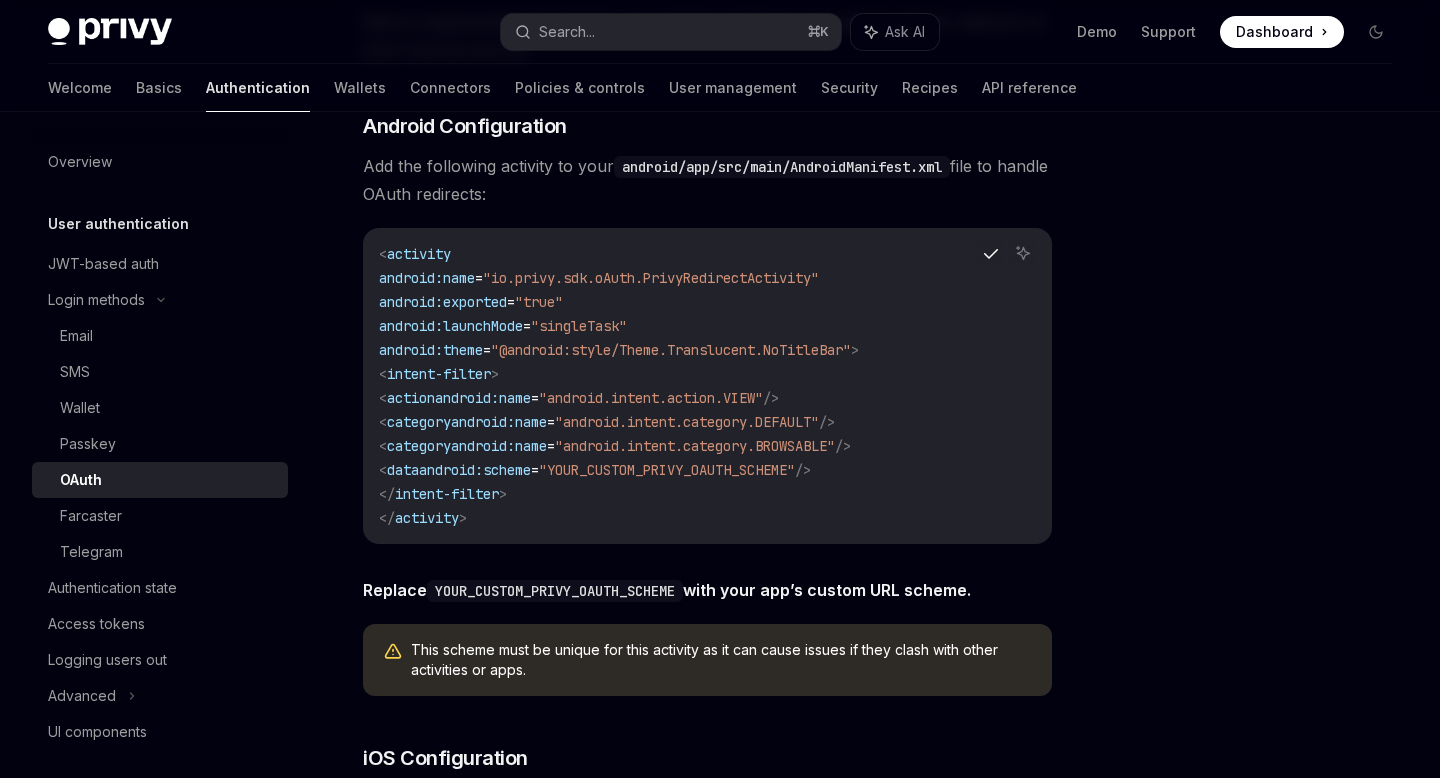 scroll, scrollTop: 899, scrollLeft: 0, axis: vertical 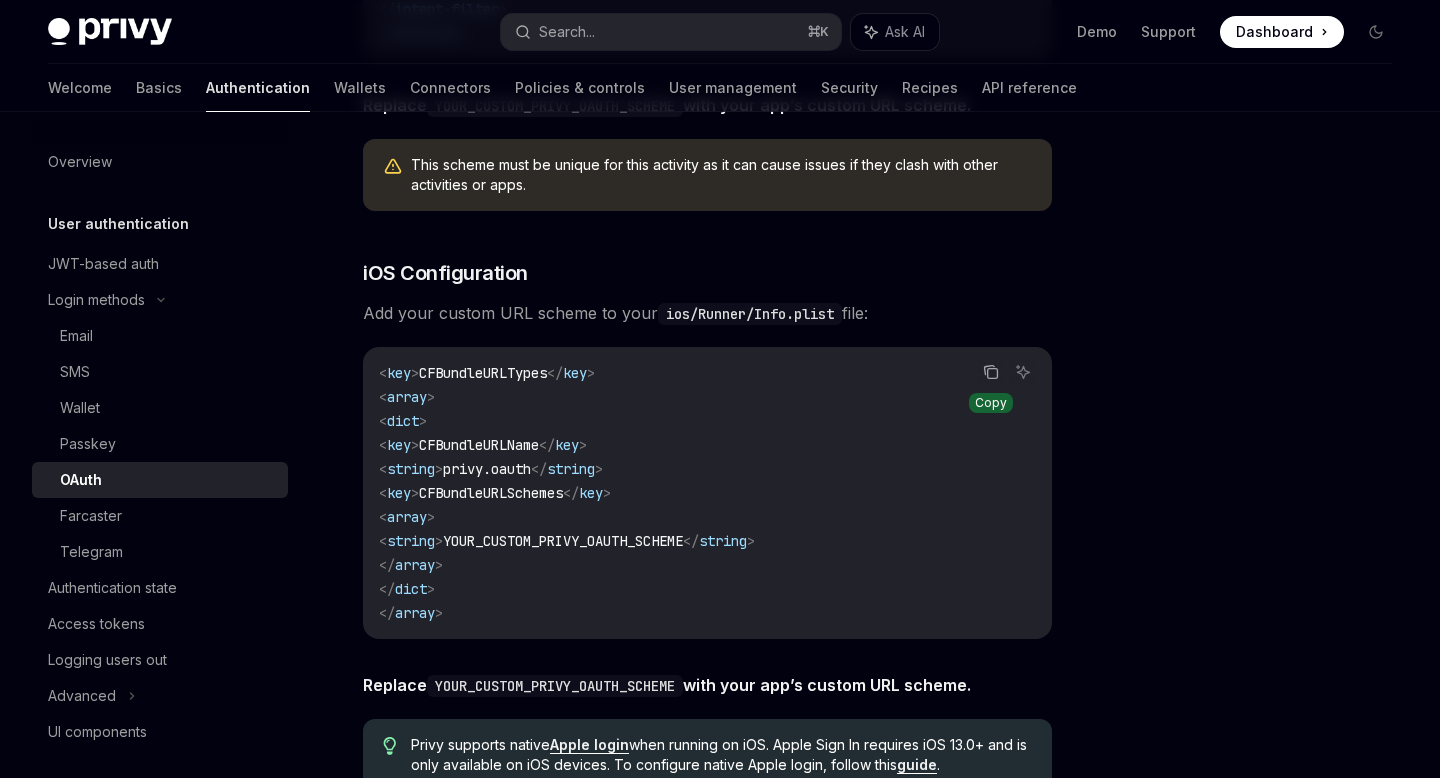 click 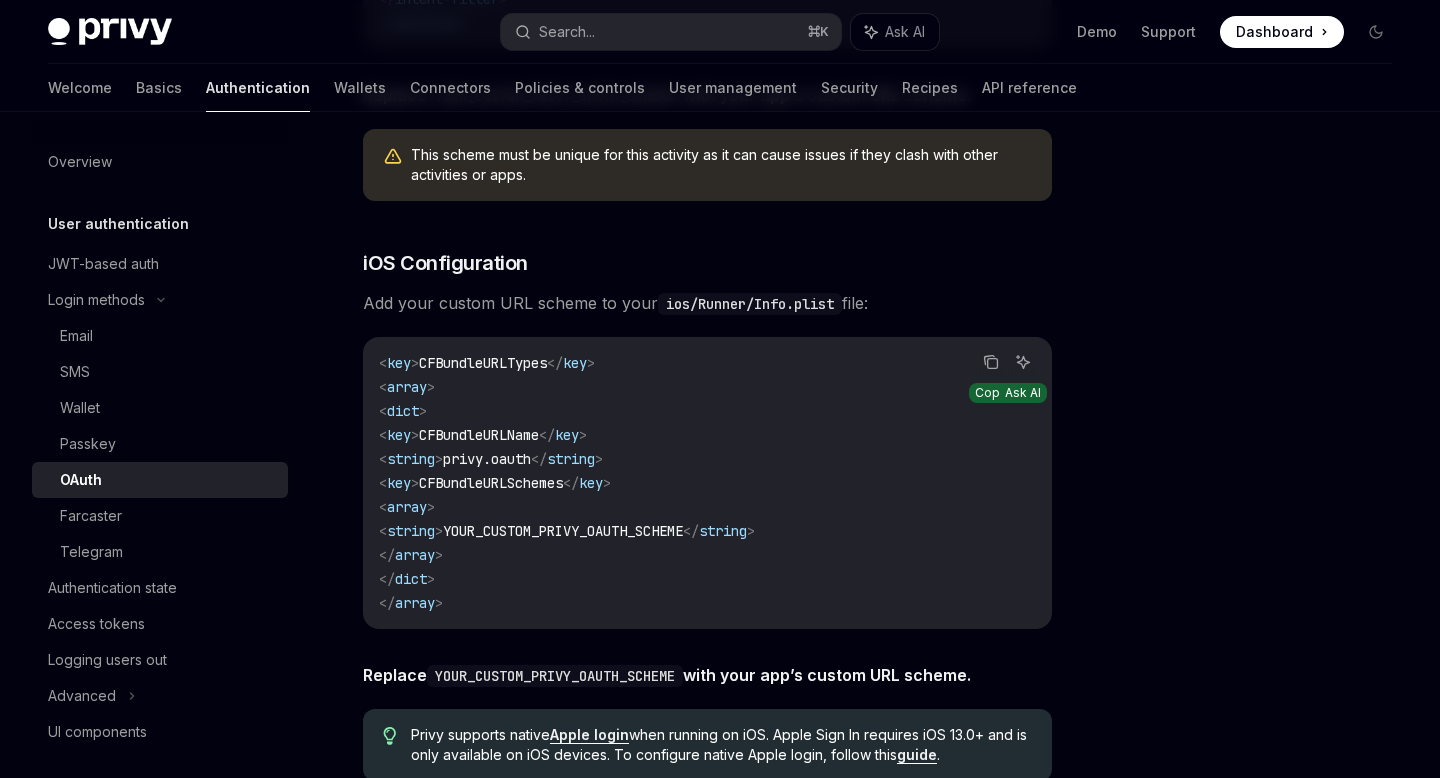 scroll, scrollTop: 1400, scrollLeft: 0, axis: vertical 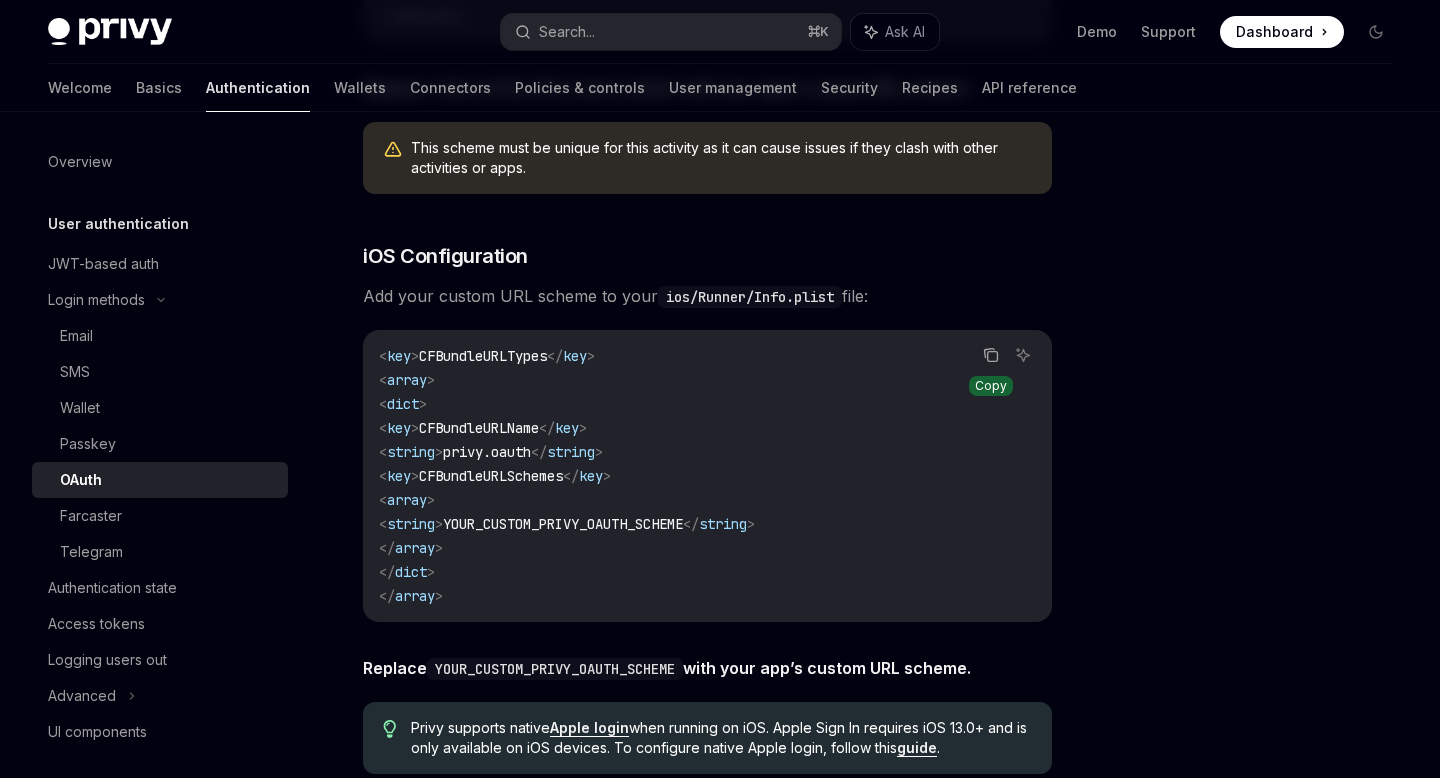 type 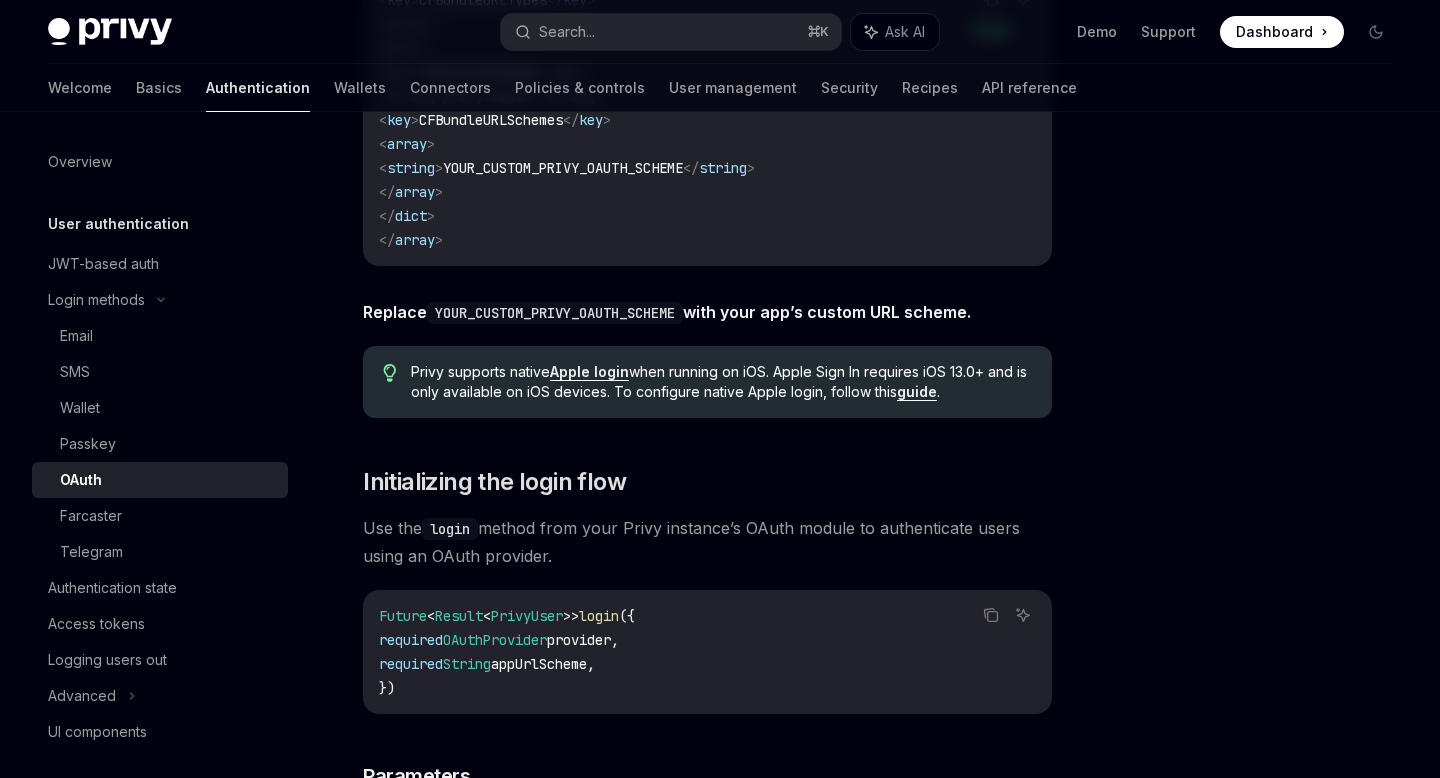 scroll, scrollTop: 1754, scrollLeft: 0, axis: vertical 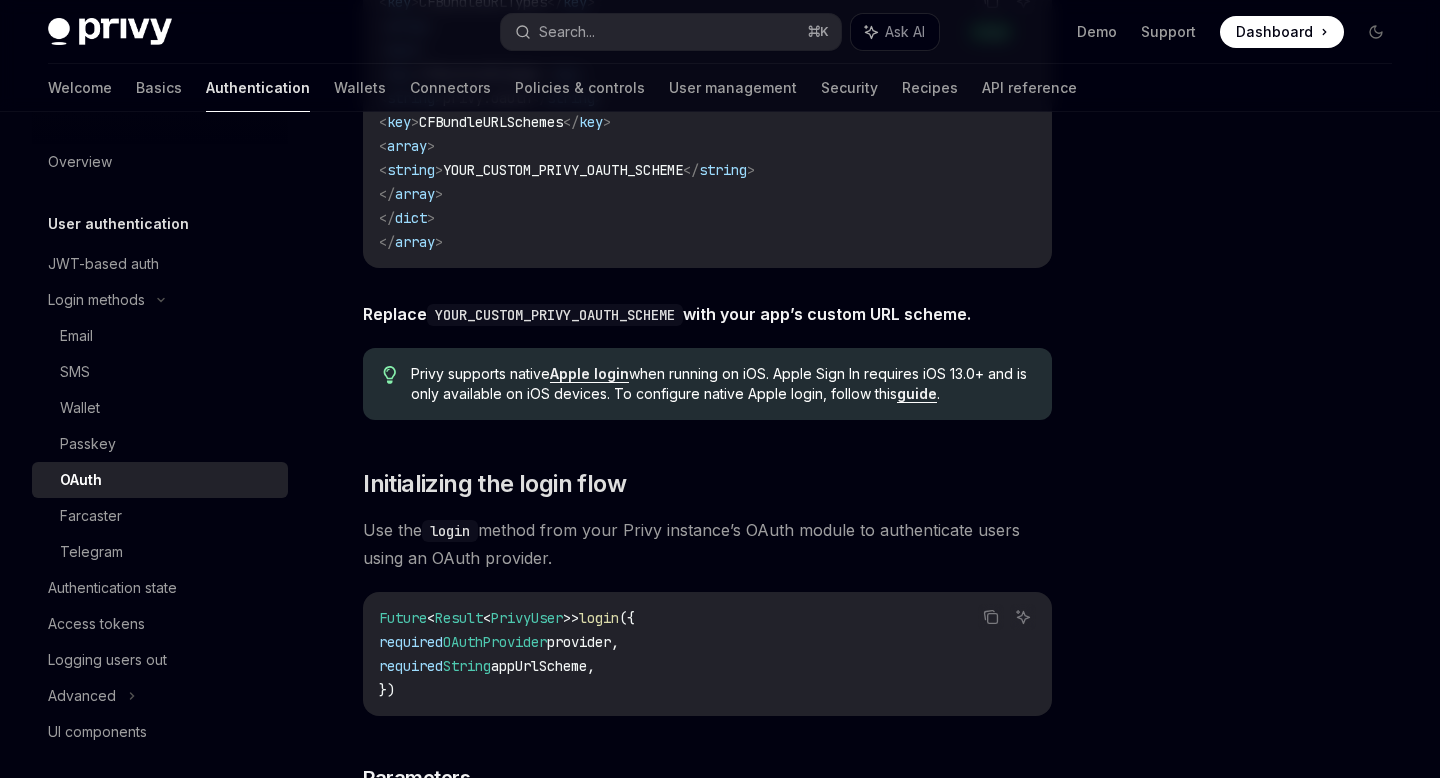 click at bounding box center [1256, 465] 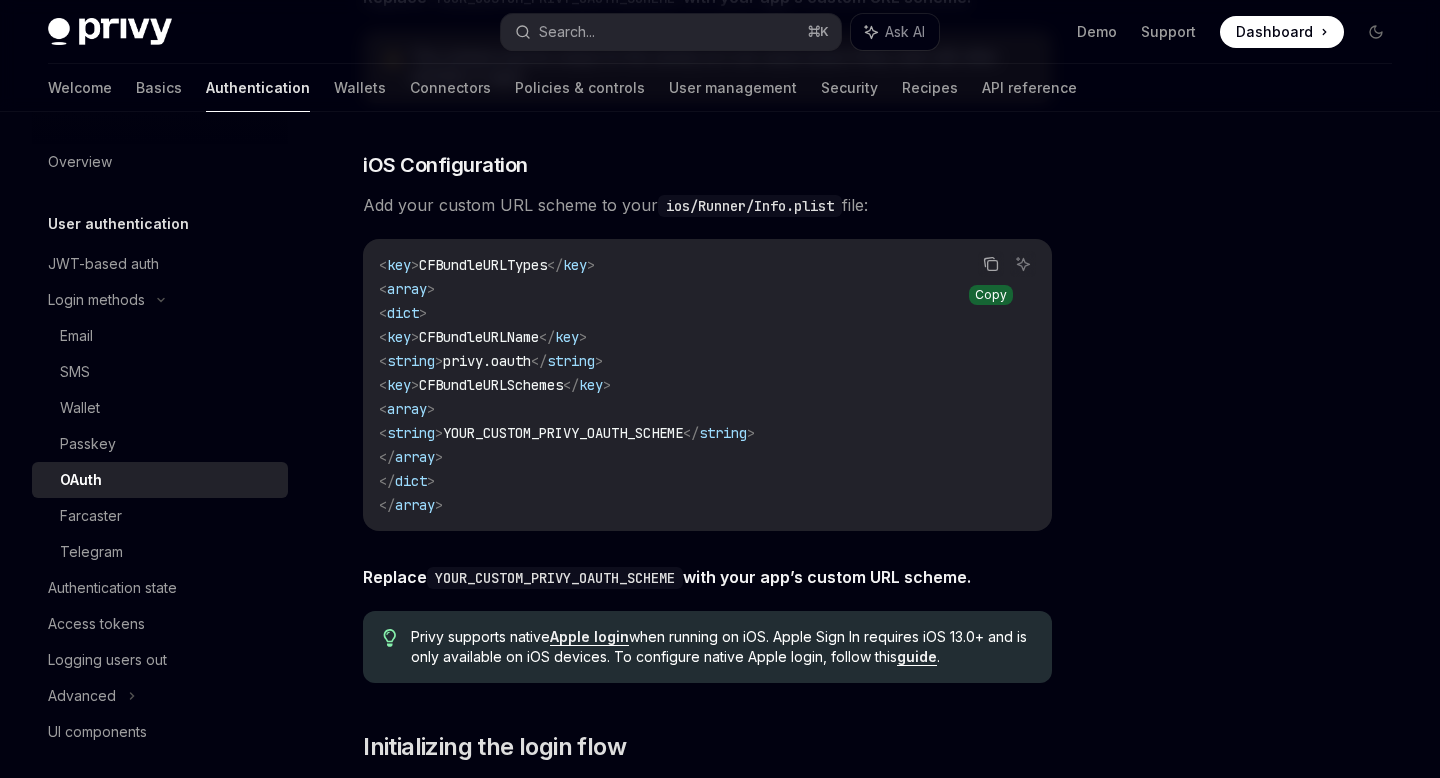 scroll, scrollTop: 1493, scrollLeft: 0, axis: vertical 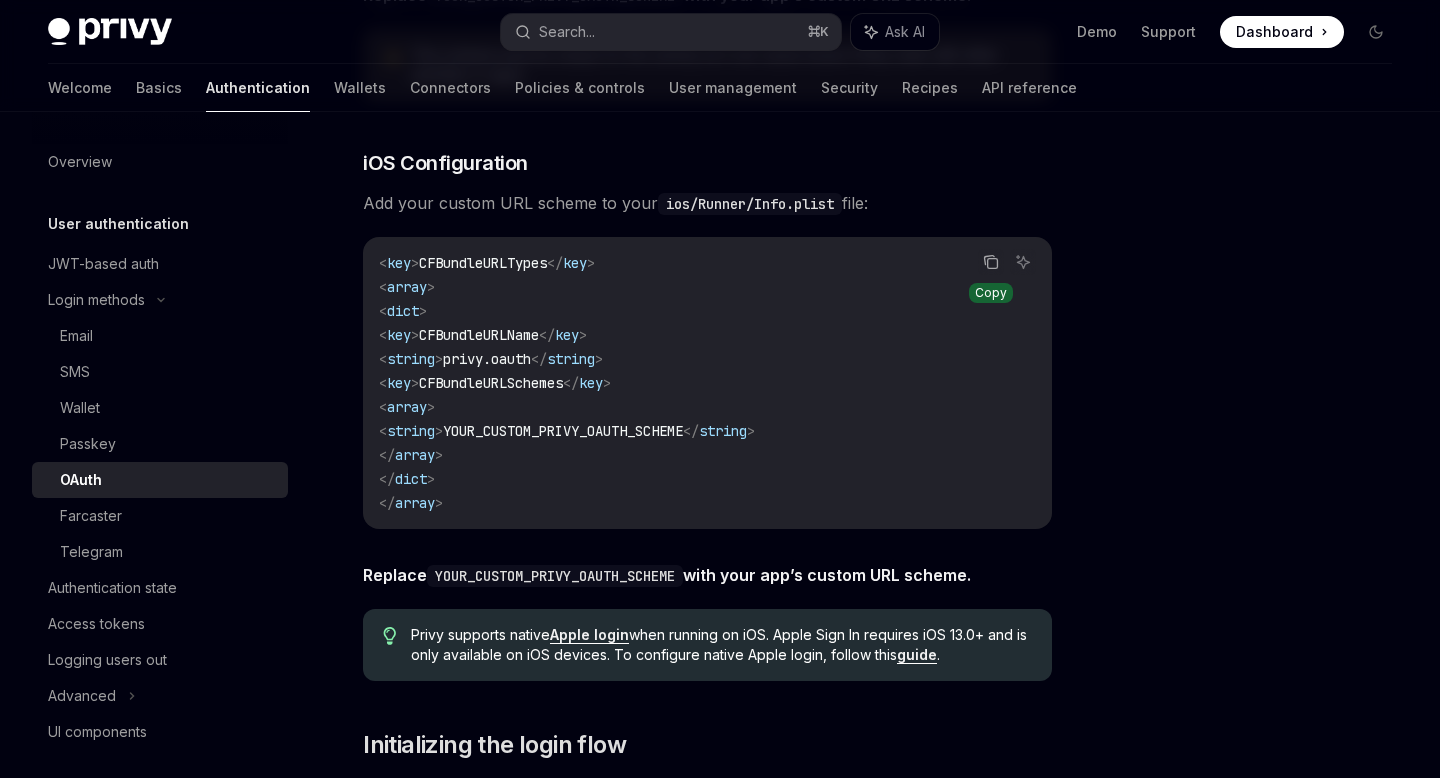 click on "CFBundleURLName" at bounding box center (479, 335) 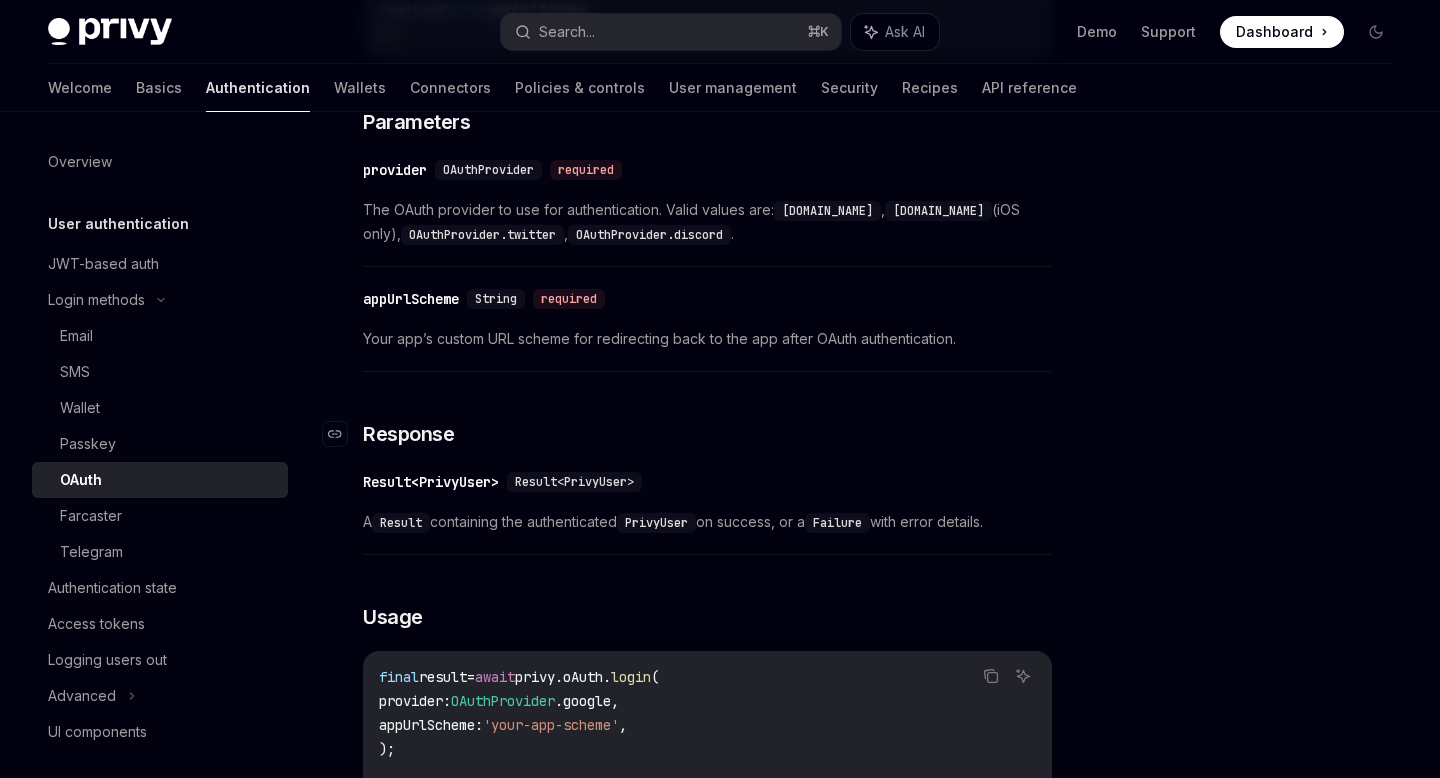 scroll, scrollTop: 2557, scrollLeft: 0, axis: vertical 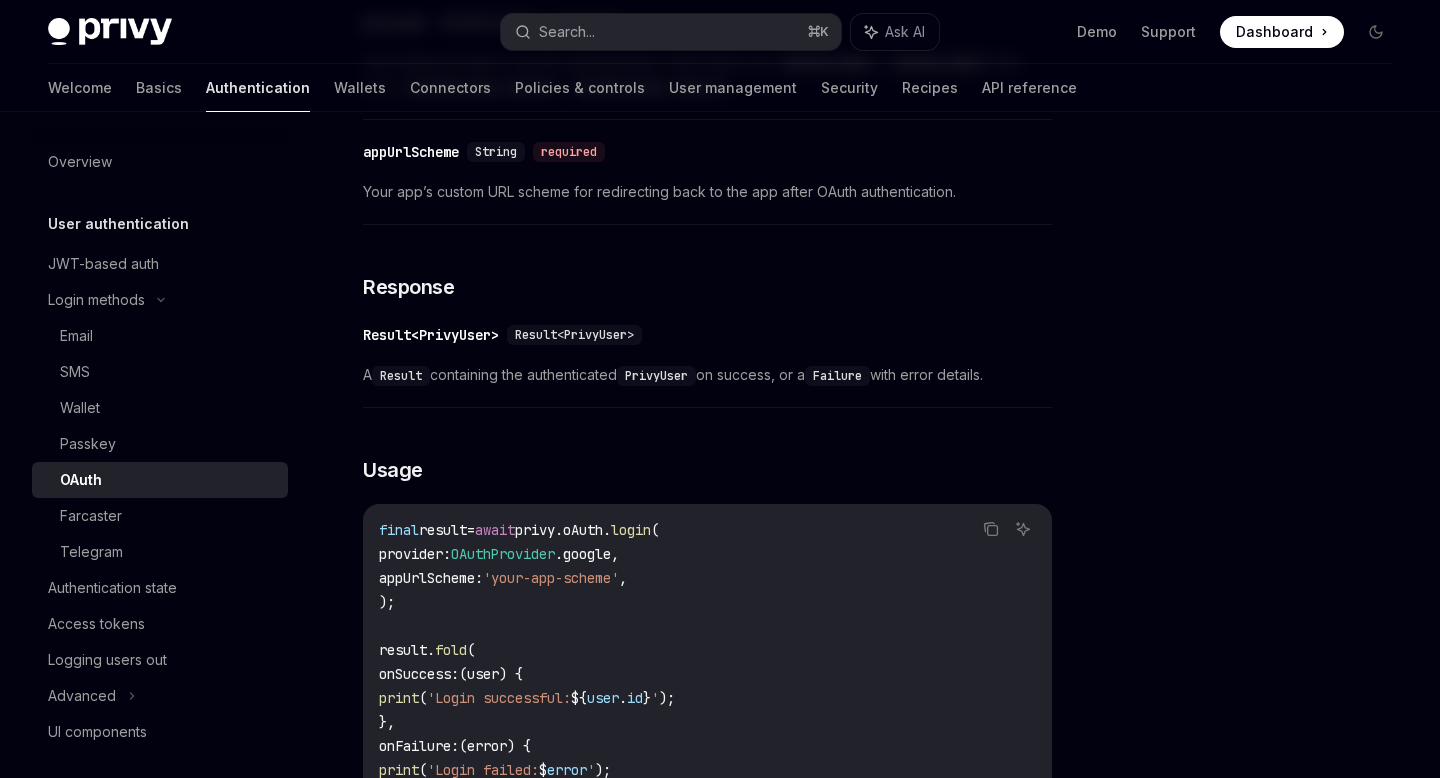 click on "privy.oAuth." at bounding box center (563, 530) 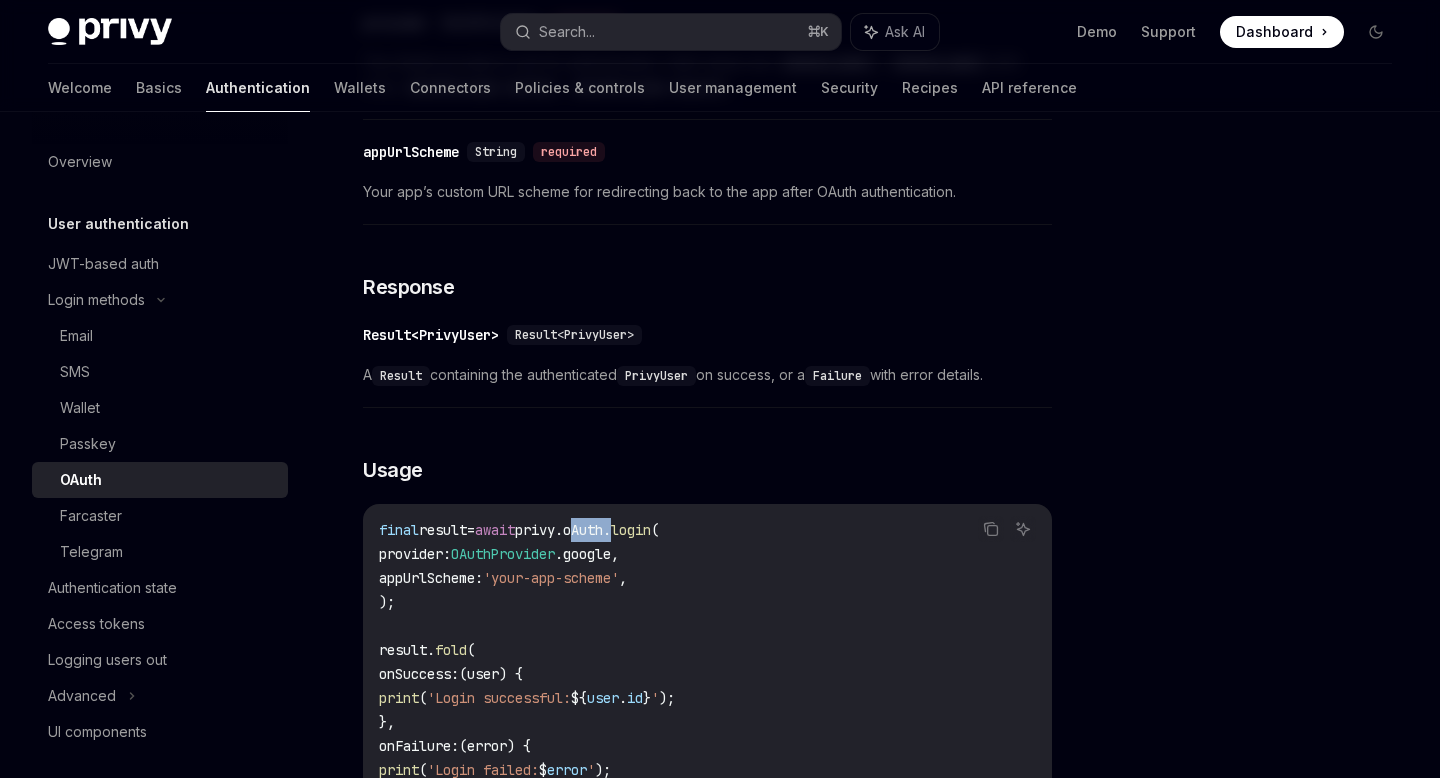 click on "privy.oAuth." at bounding box center (563, 530) 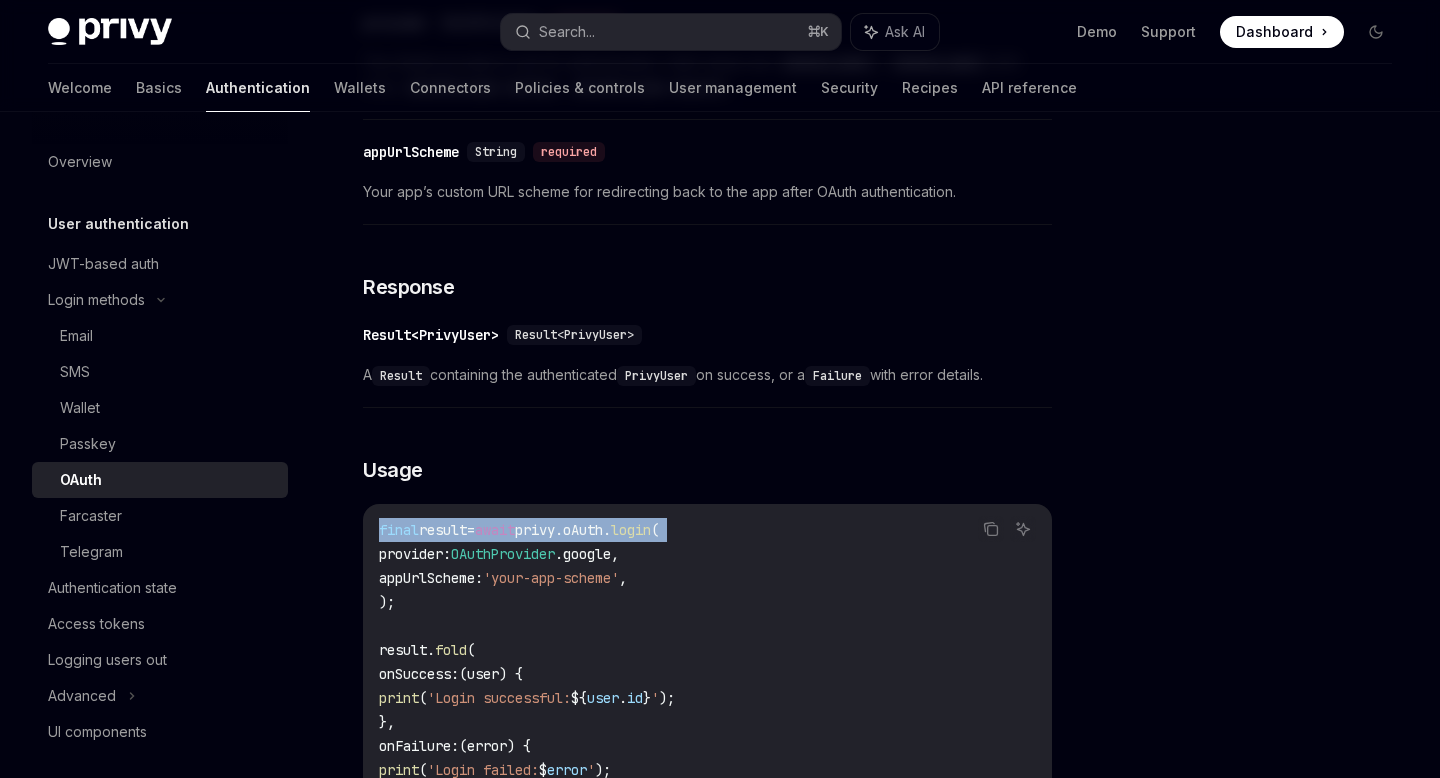 click on "privy.oAuth." at bounding box center [563, 530] 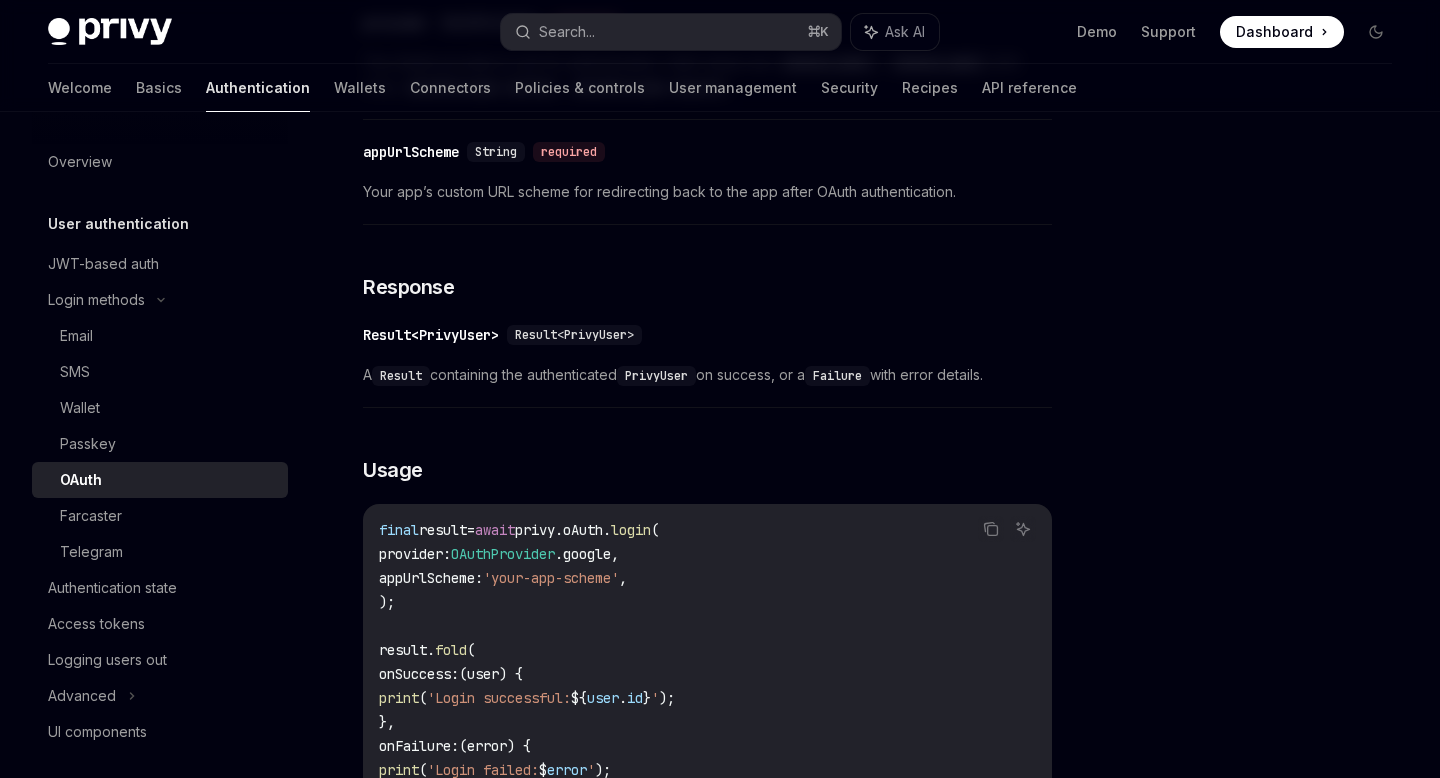 click on "final  result  =  await  privy.oAuth. login (
provider :  OAuthProvider .google,
appUrlScheme :  'your-app-scheme' ,
);
result. fold (
onSuccess :  (user) {
print ( 'Login successful:  ${ user . id } ' );
},
onFailure :  (error) {
print ( 'Login failed:  $ error ' );
},
);" at bounding box center [707, 674] 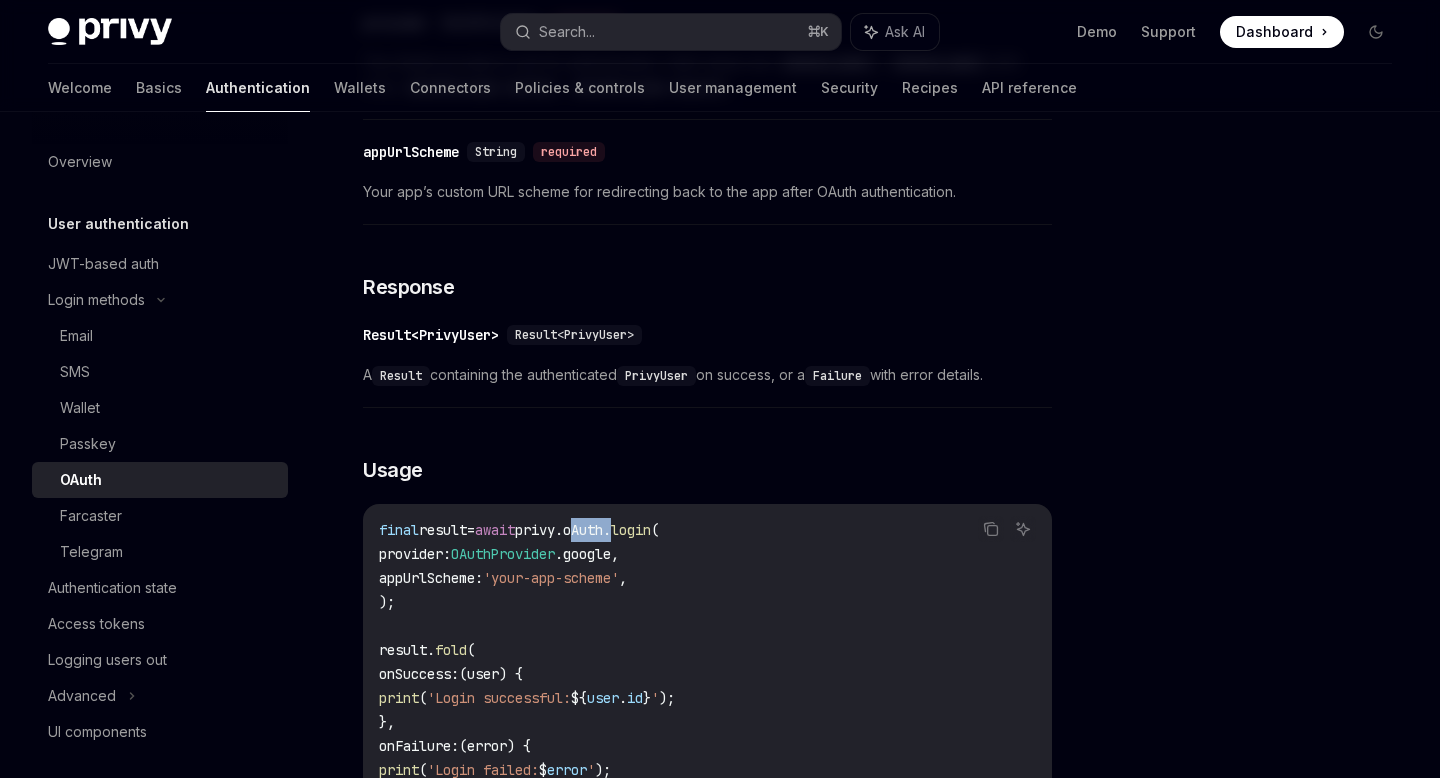click on "privy.oAuth." at bounding box center [563, 530] 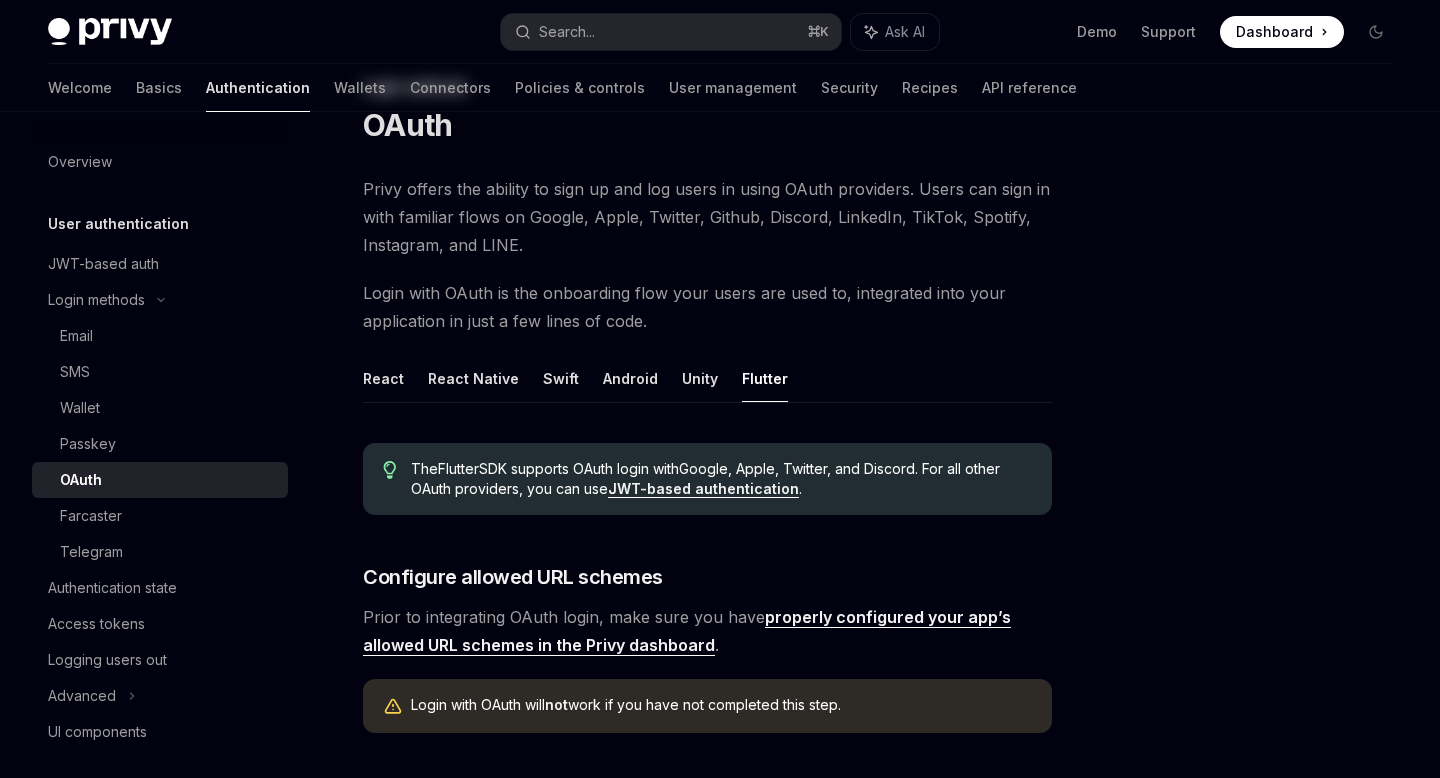 scroll, scrollTop: 0, scrollLeft: 0, axis: both 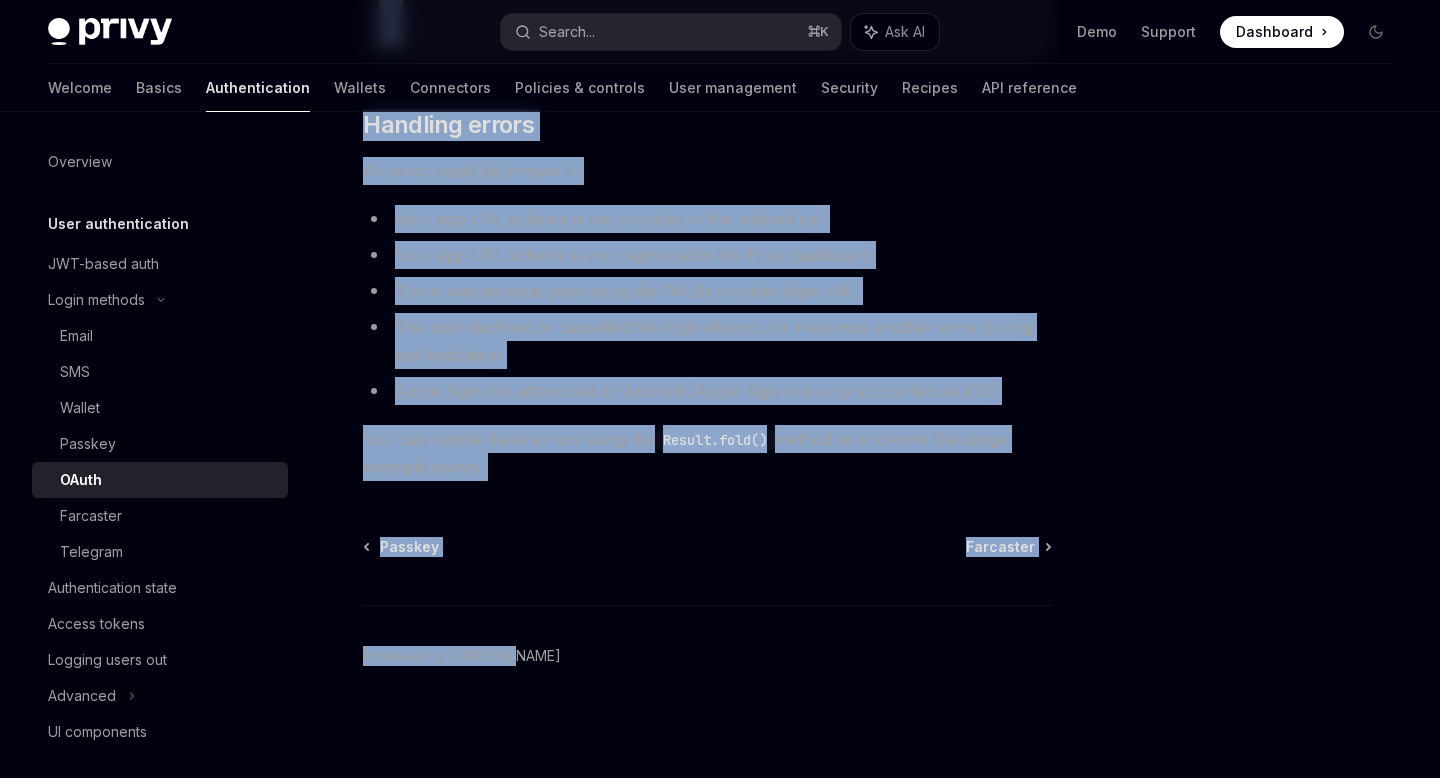 drag, startPoint x: 366, startPoint y: 204, endPoint x: 893, endPoint y: 471, distance: 590.77747 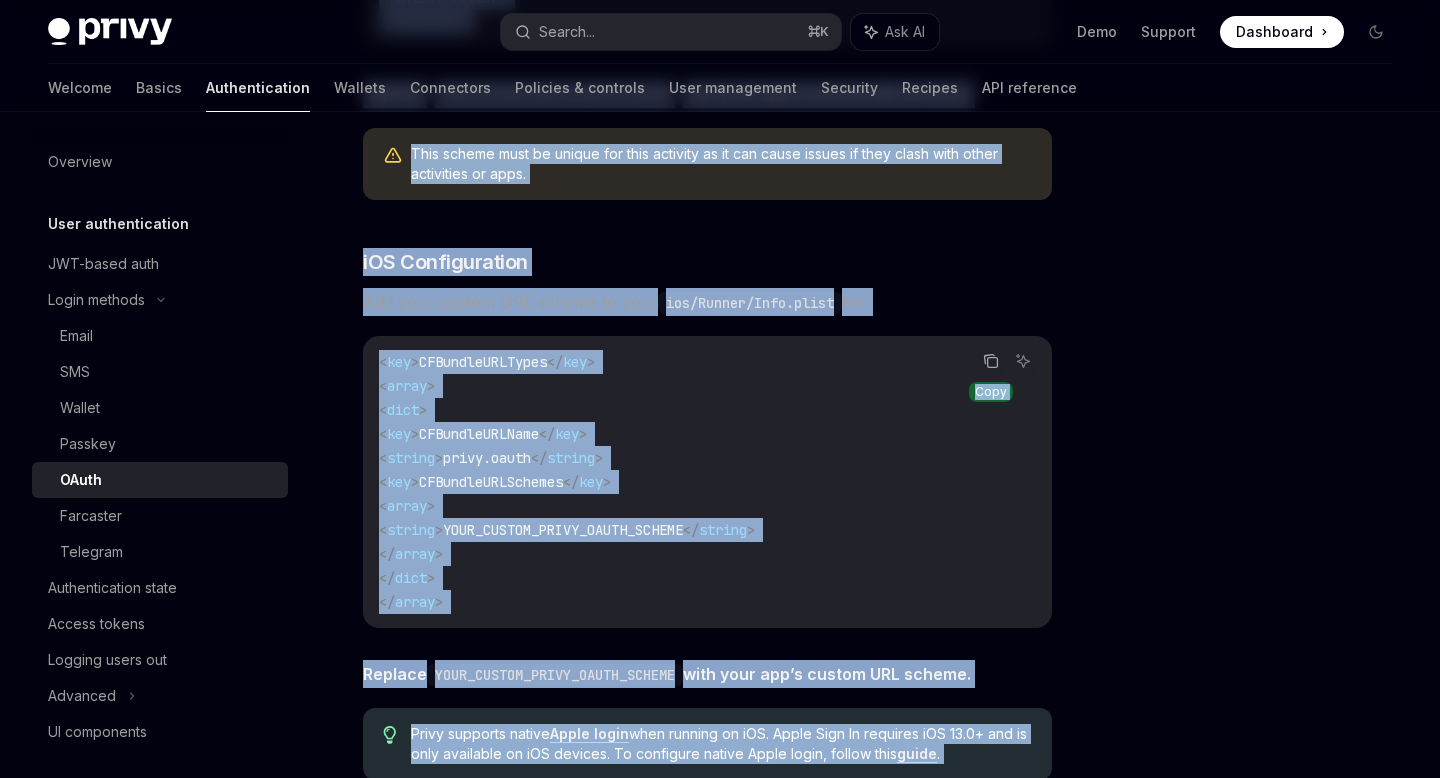 scroll, scrollTop: 1170, scrollLeft: 0, axis: vertical 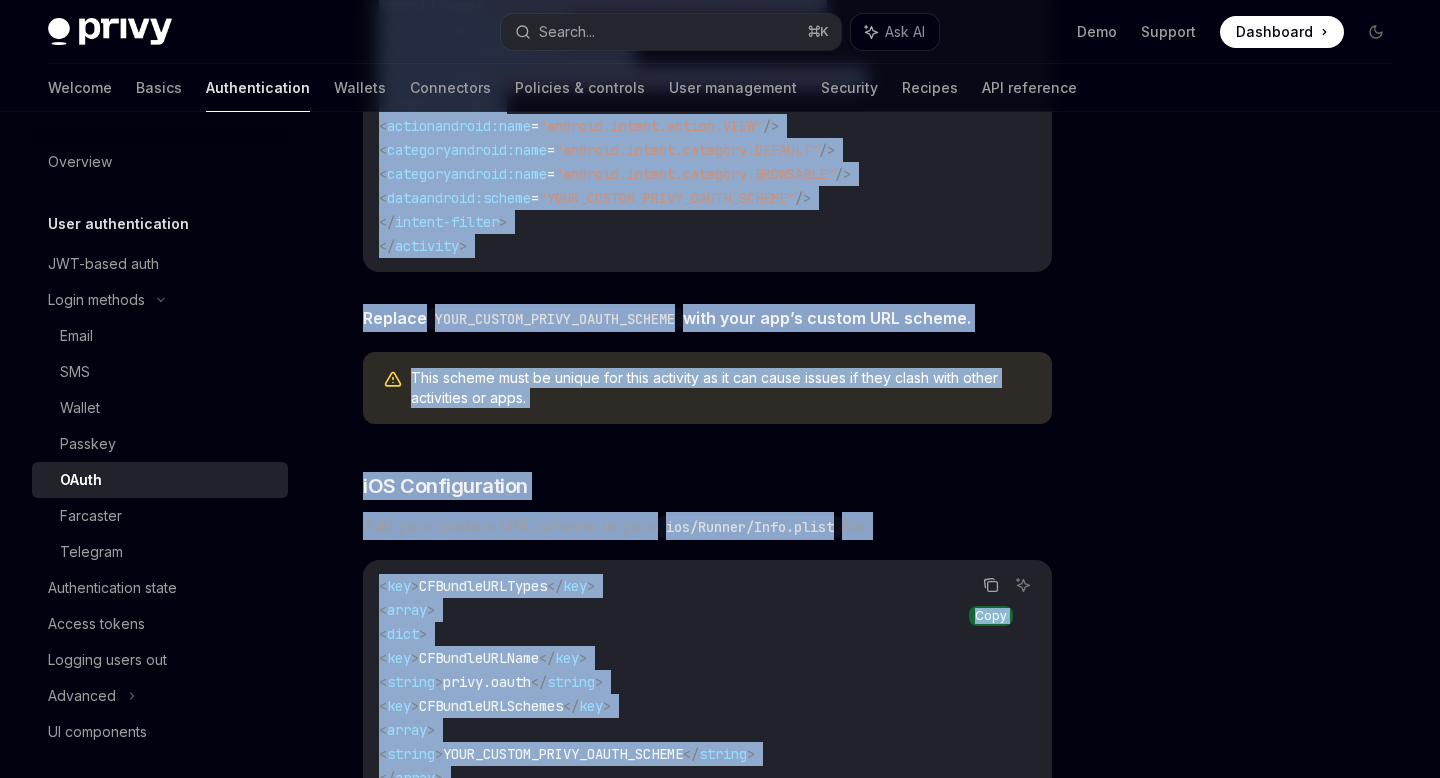 click on "Login methods OAuth Privy offers the ability to sign up and log users in using OAuth providers. Users can sign in with familiar flows on Google, Apple, Twitter, Github, Discord, LinkedIn, TikTok, Spotify, Instagram, and LINE.
Login with OAuth is the onboarding flow your users are used to, integrated into your application in just a few lines of code.
React React Native Swift Android Unity Flutter The  Flutter  SDK supports OAuth login with  Google, Apple, Twitter, and Discord . For all other OAuth providers, you can
use  JWT-based authentication . ​ Configure allowed URL schemes Prior to integrating OAuth login, make sure you have  properly configured your app’s allowed URL schemes in the Privy dashboard . Login with OAuth will  not  work if you have not completed this step. ​ Platform Configuration Before implementing OAuth login, you need to configure your app for OAuth redirects on both Android and iOS. ​ Android Configuration Add the following activity to your   file to handle OAuth redirects:" at bounding box center [720, 945] 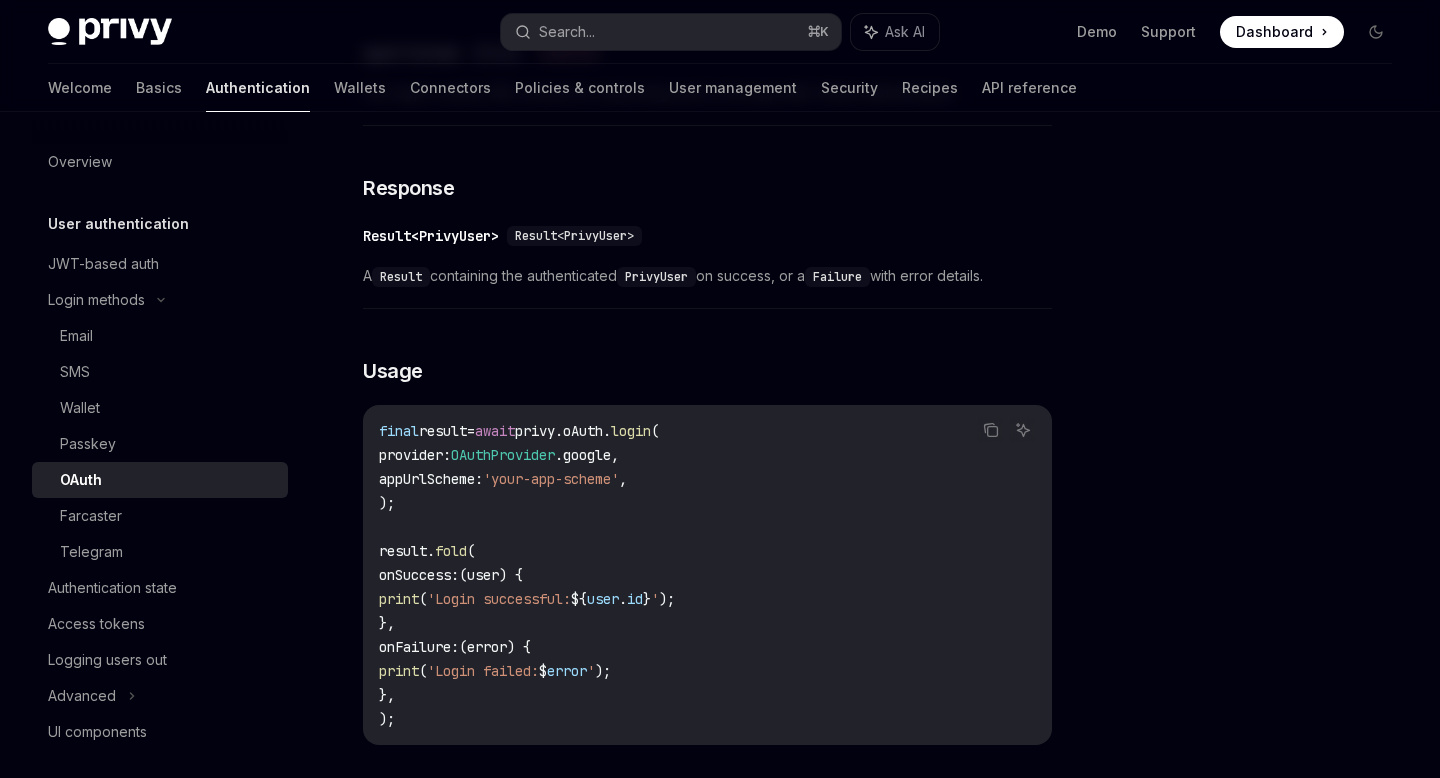scroll, scrollTop: 2789, scrollLeft: 0, axis: vertical 